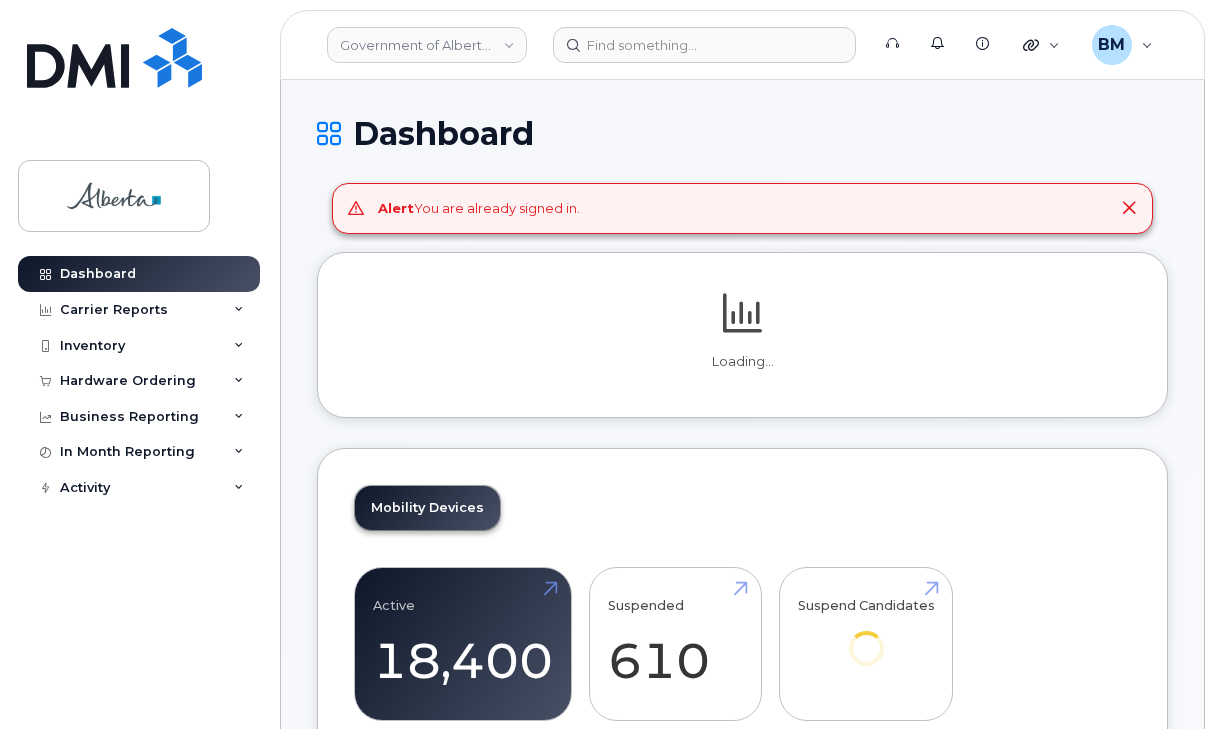 scroll, scrollTop: 0, scrollLeft: 0, axis: both 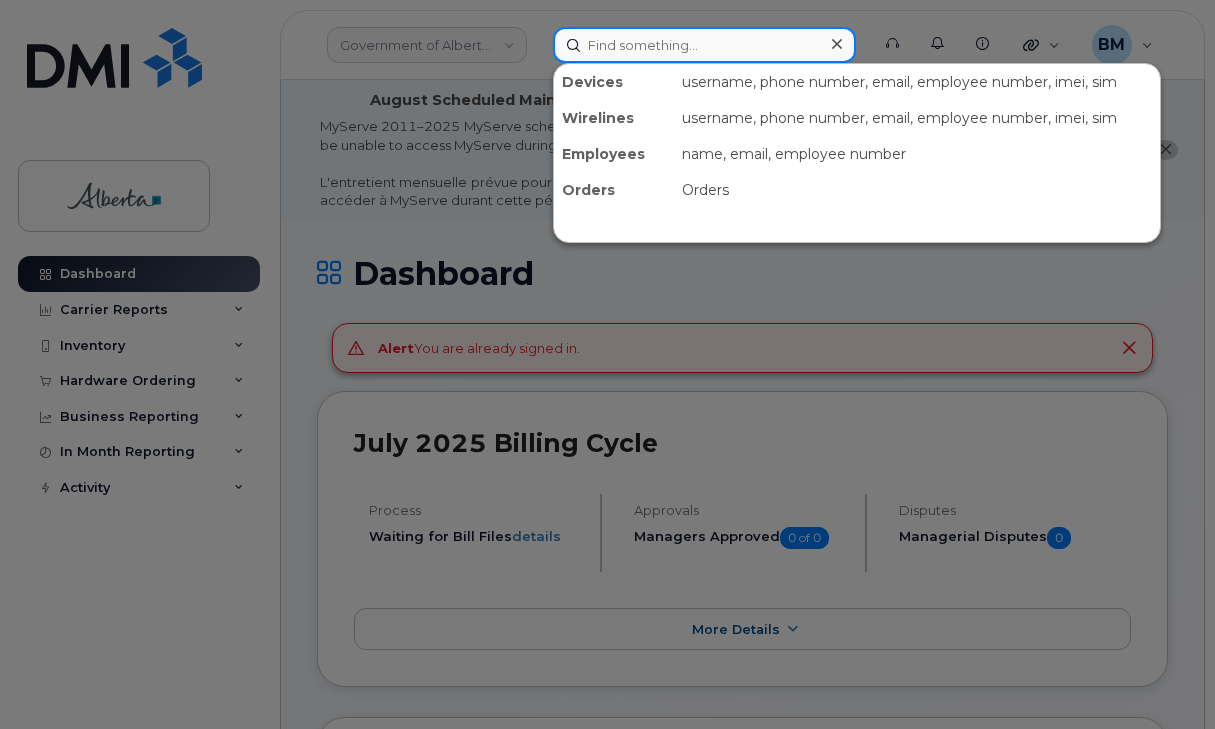 click at bounding box center (704, 45) 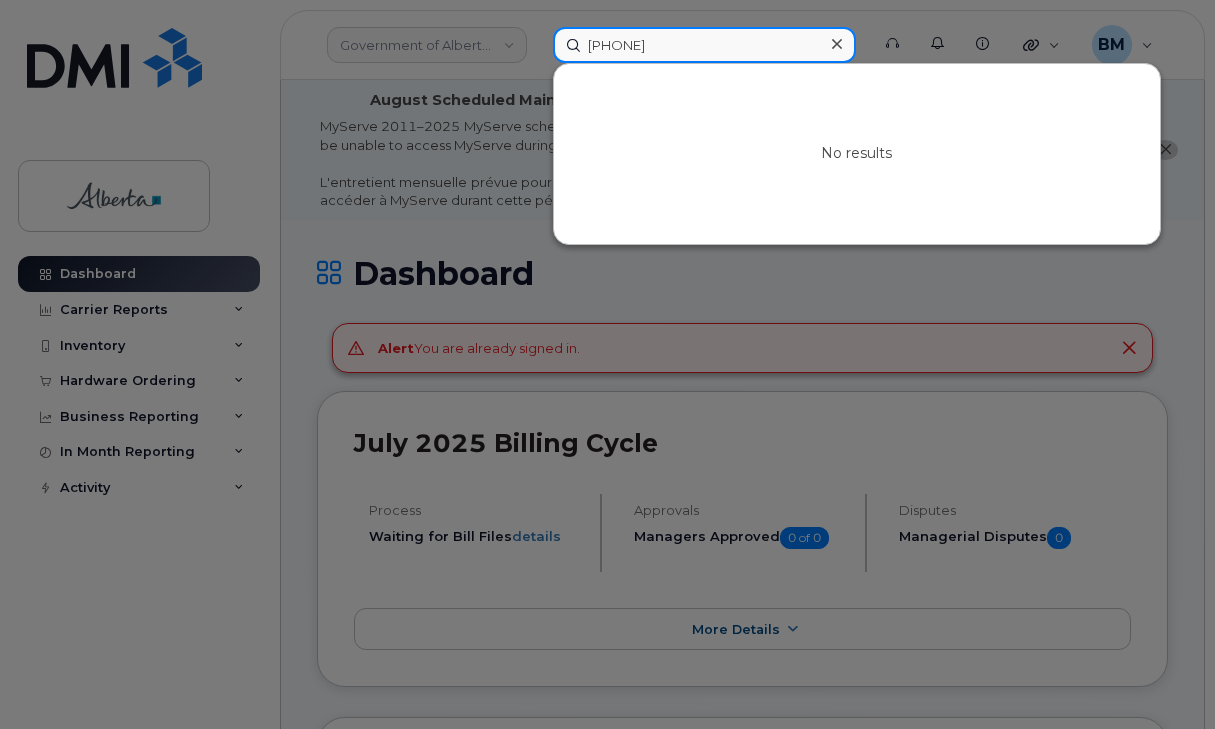 click on "17802281463" at bounding box center [704, 45] 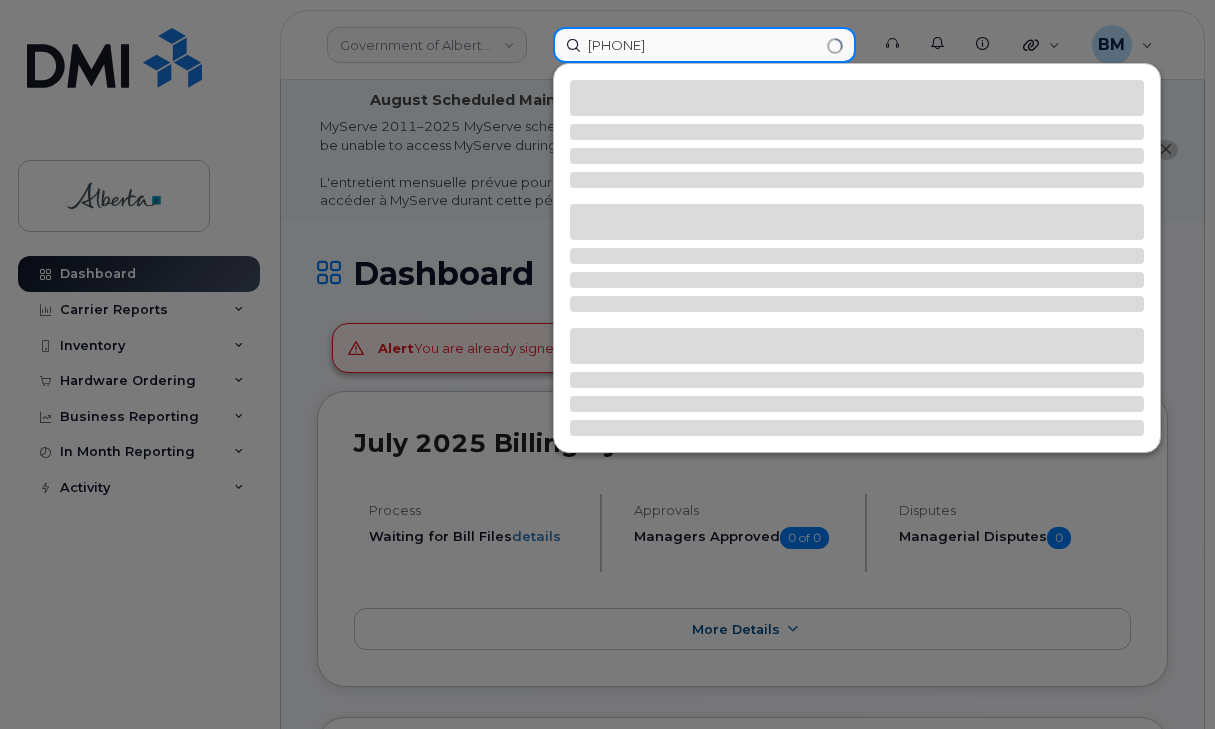 type on "7802281463" 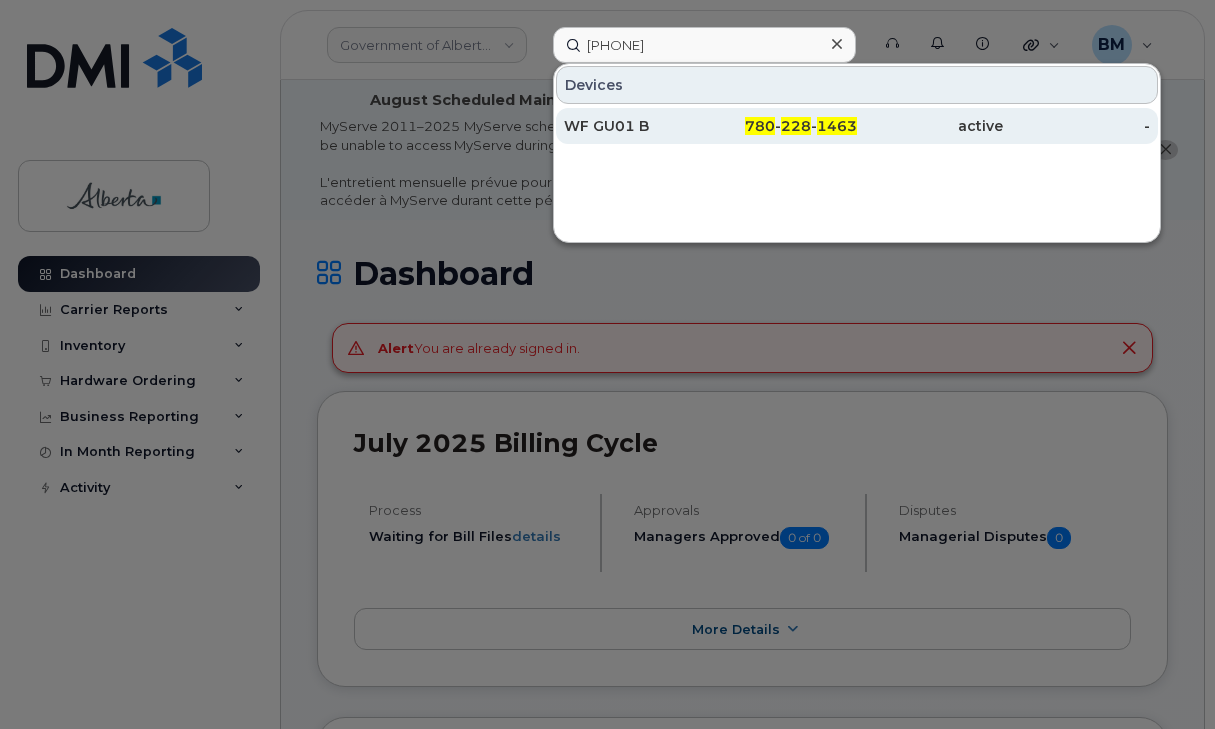 click on "WF GU01 B" at bounding box center (637, 126) 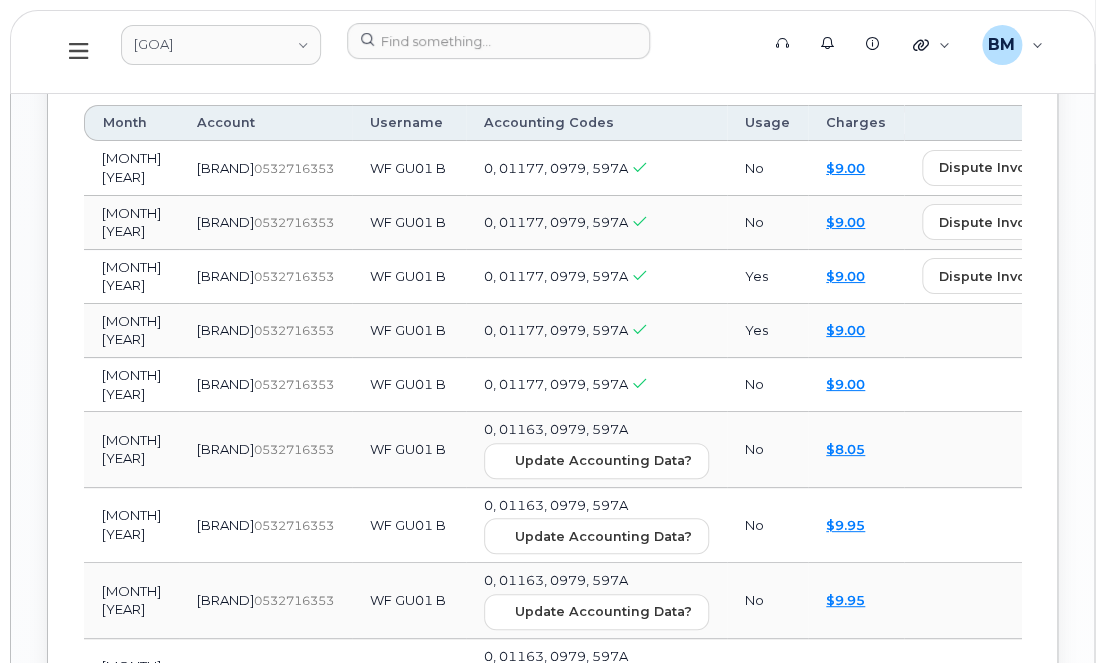 scroll, scrollTop: 2454, scrollLeft: 0, axis: vertical 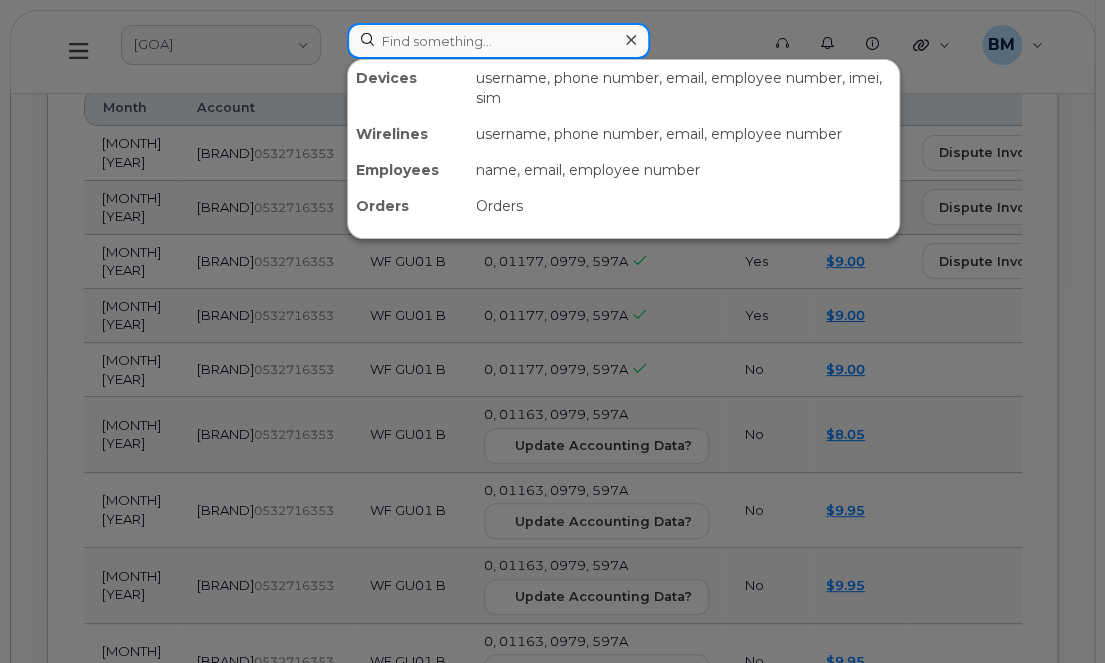 click at bounding box center (498, 41) 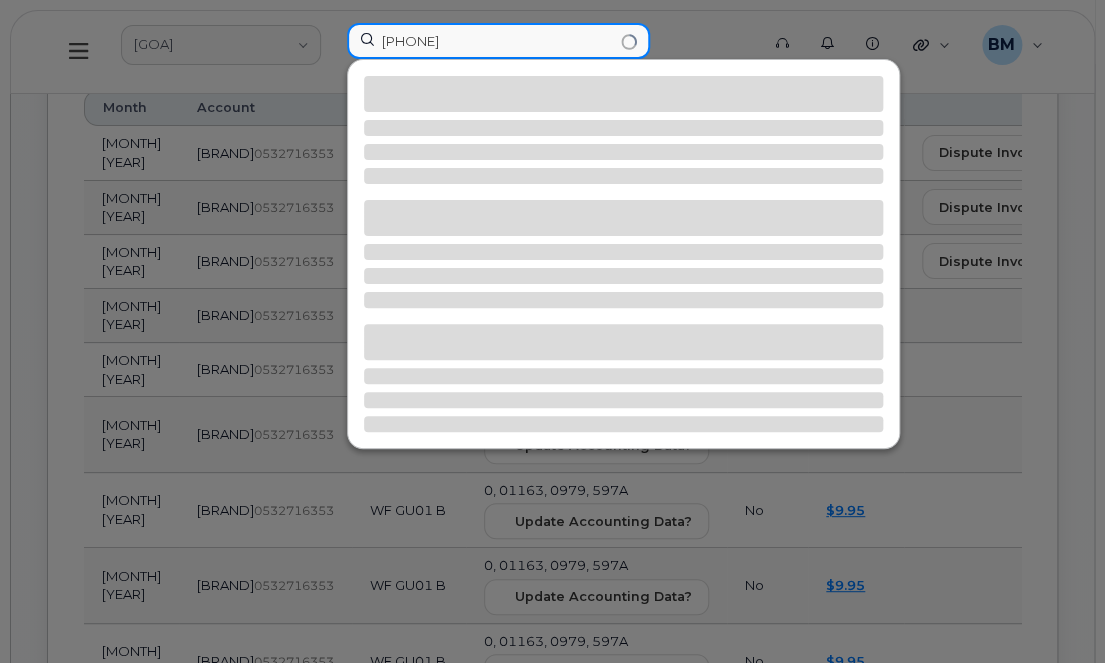 type on "[PHONE]" 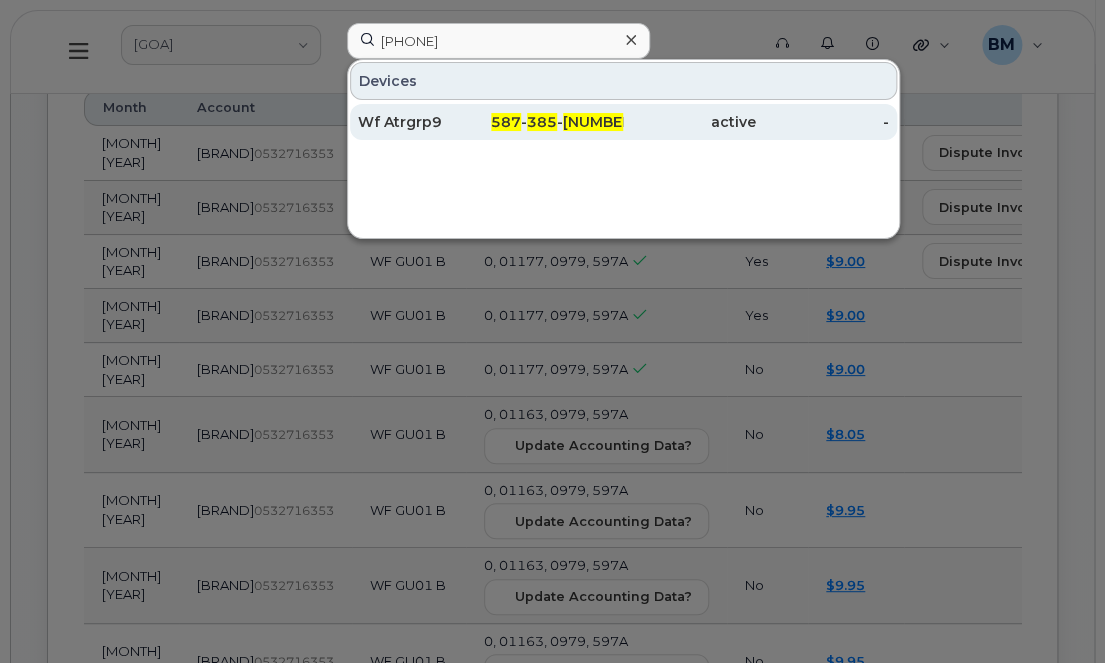 click on "Wf Atrgrp9" 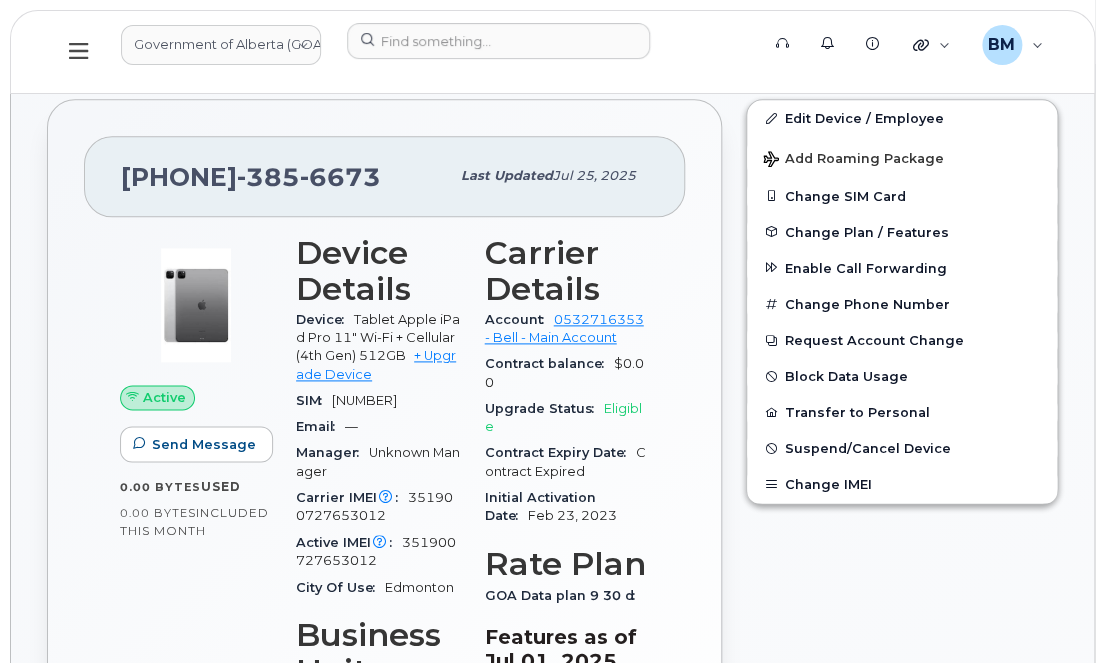 scroll, scrollTop: 636, scrollLeft: 0, axis: vertical 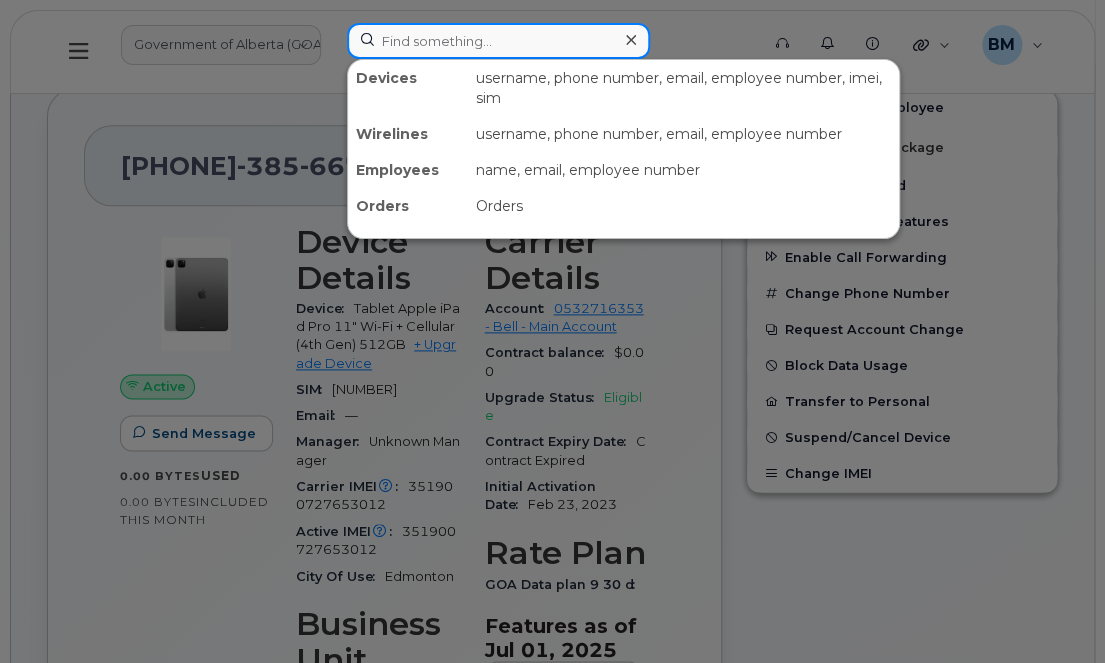 click at bounding box center (498, 41) 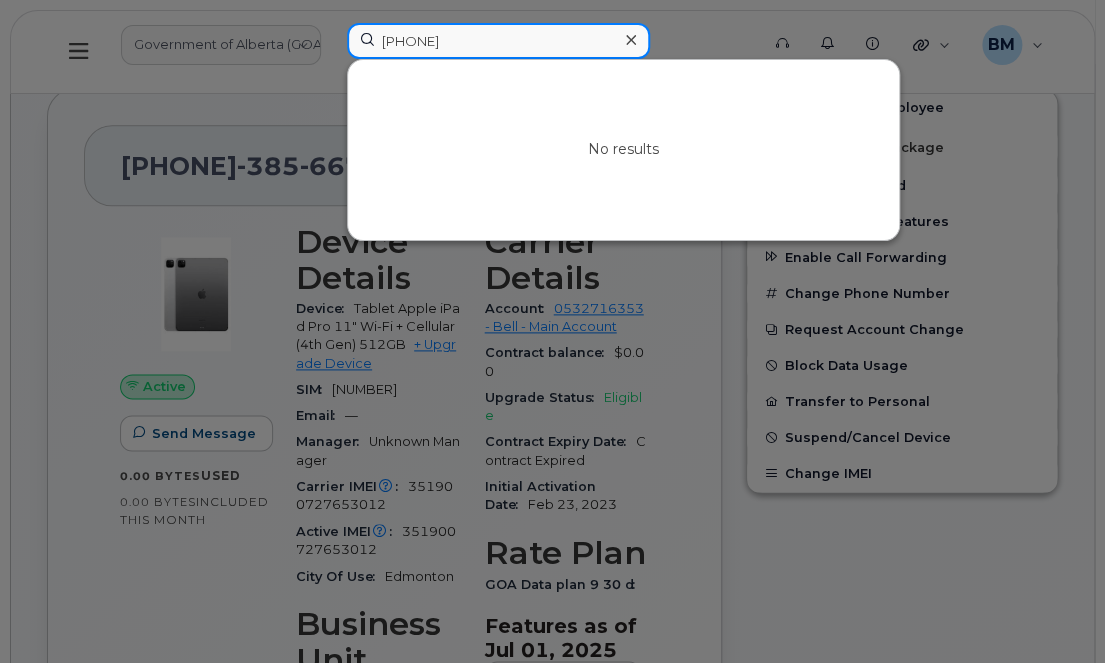 click on "17805299574" at bounding box center [498, 41] 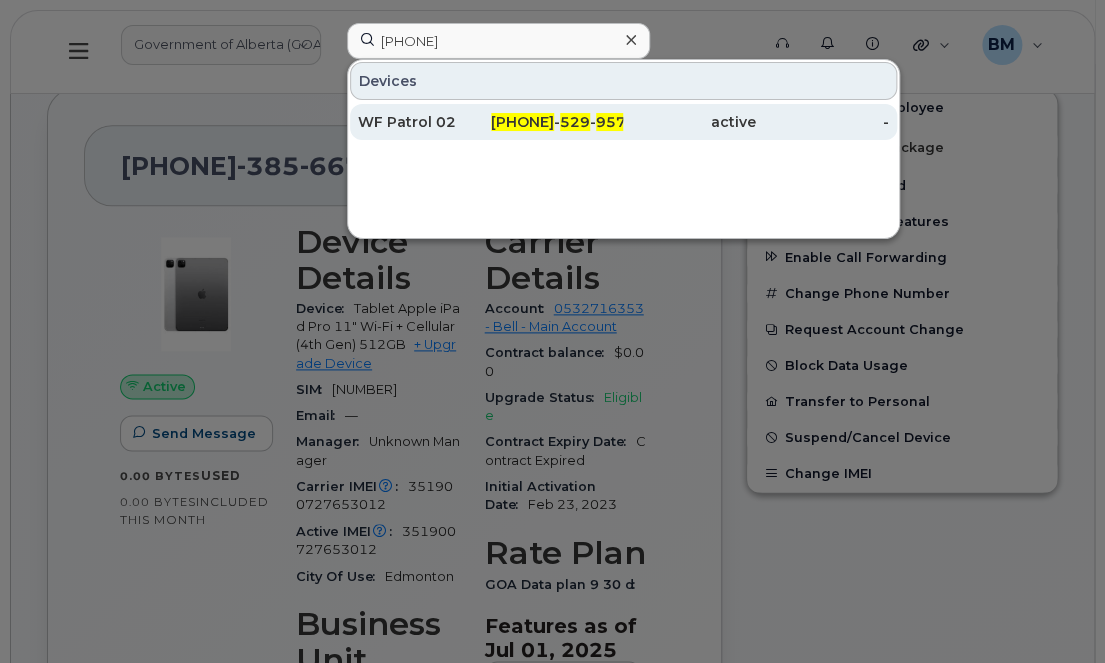 click on "WF Patrol 02" at bounding box center (424, 122) 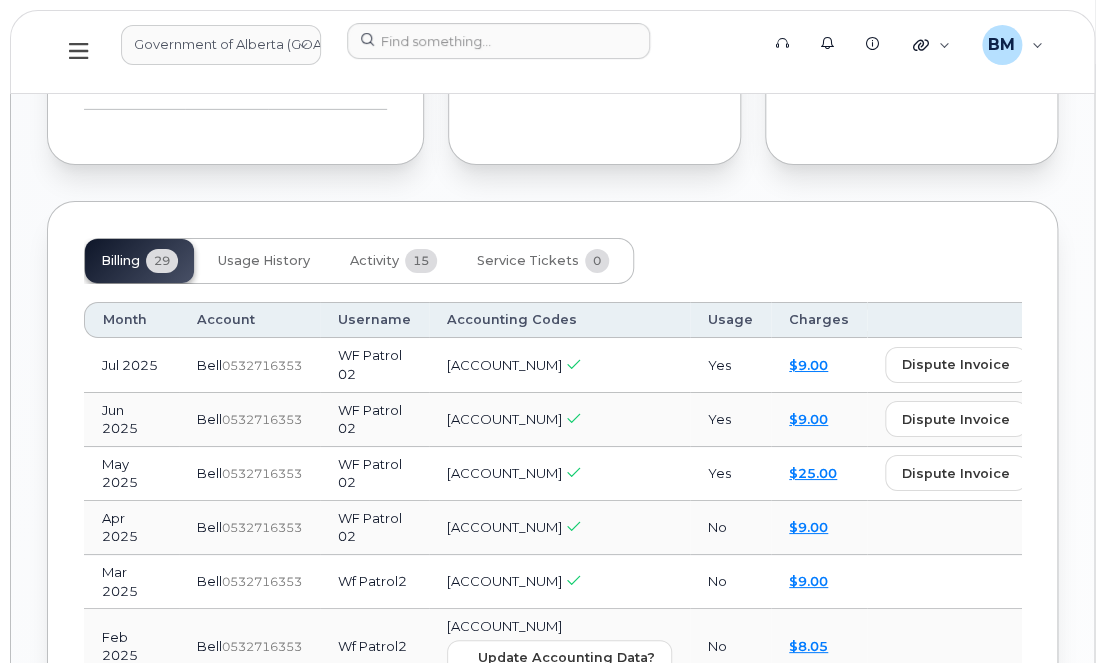scroll, scrollTop: 2181, scrollLeft: 0, axis: vertical 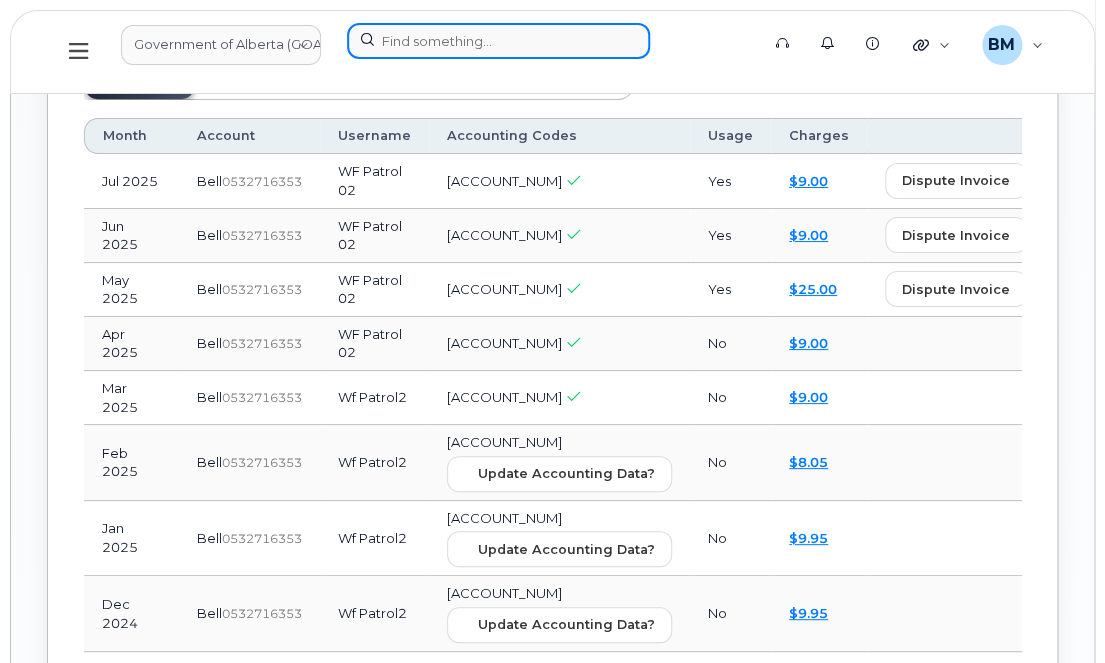 click at bounding box center [498, 41] 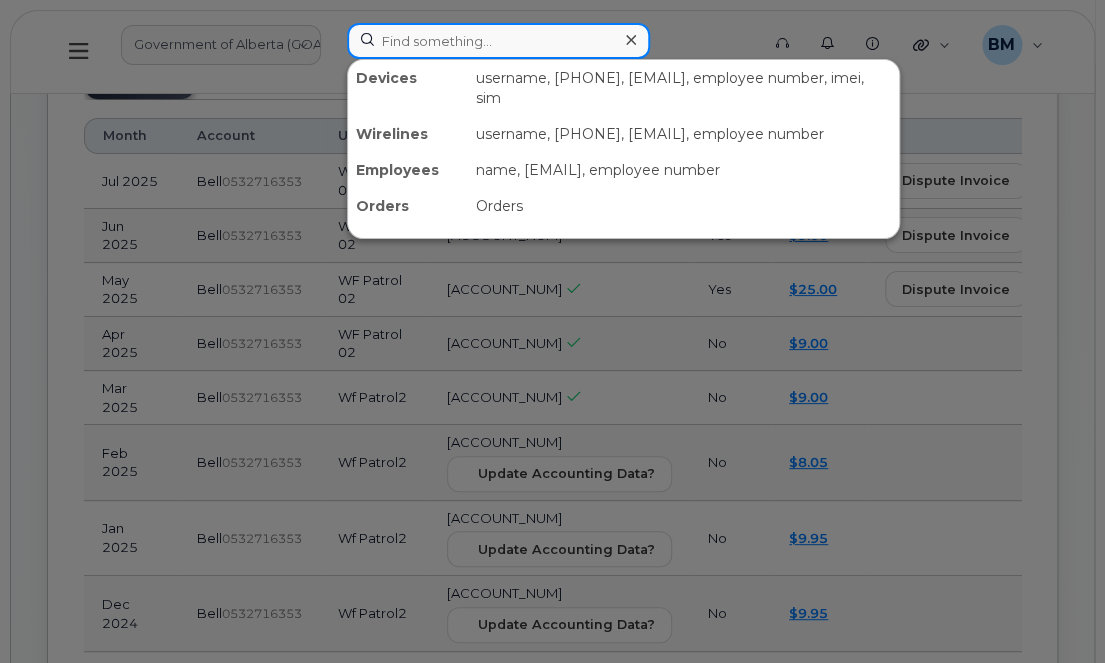 paste on "15879913705" 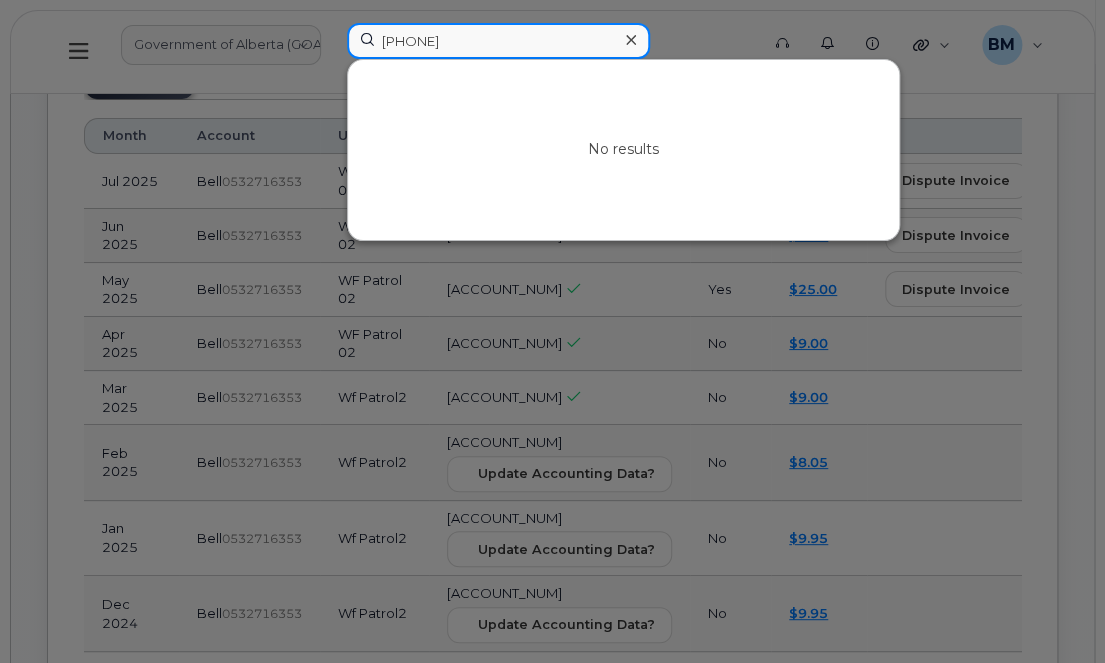 click on "15879913705" at bounding box center [498, 41] 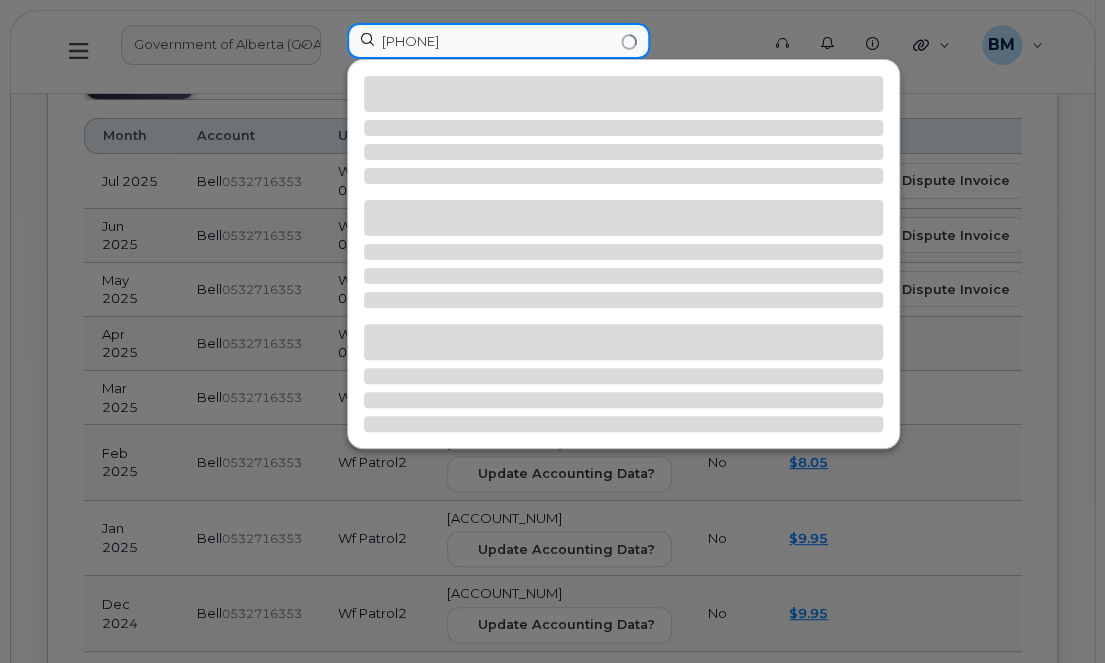 type on "5879913705" 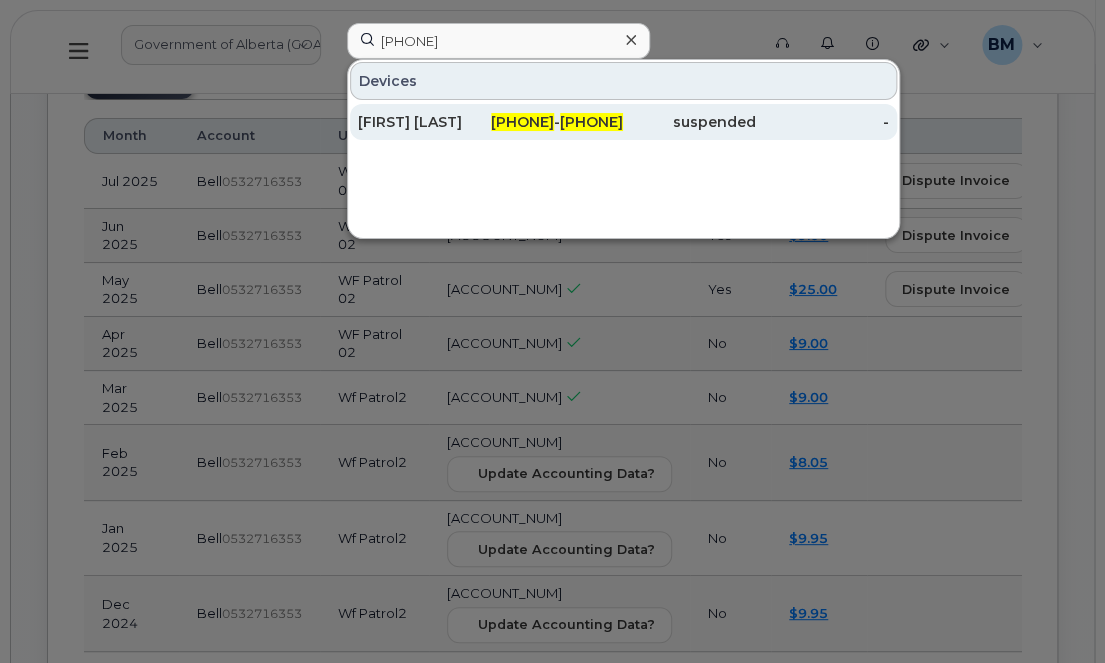 click on "Terence Thiessen" 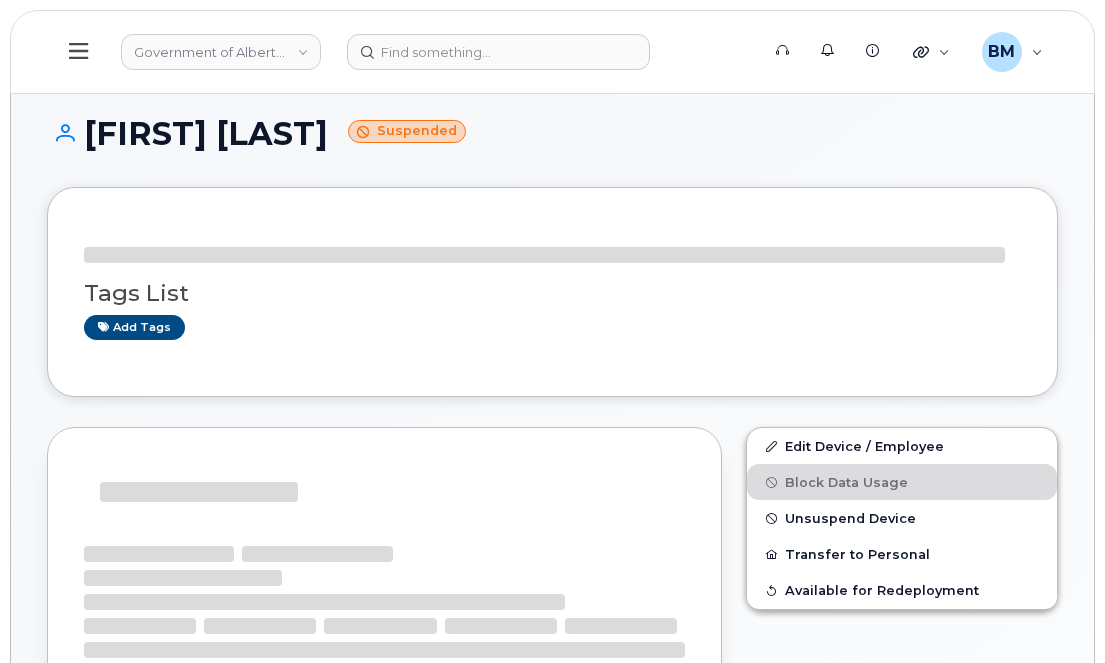 scroll, scrollTop: 0, scrollLeft: 0, axis: both 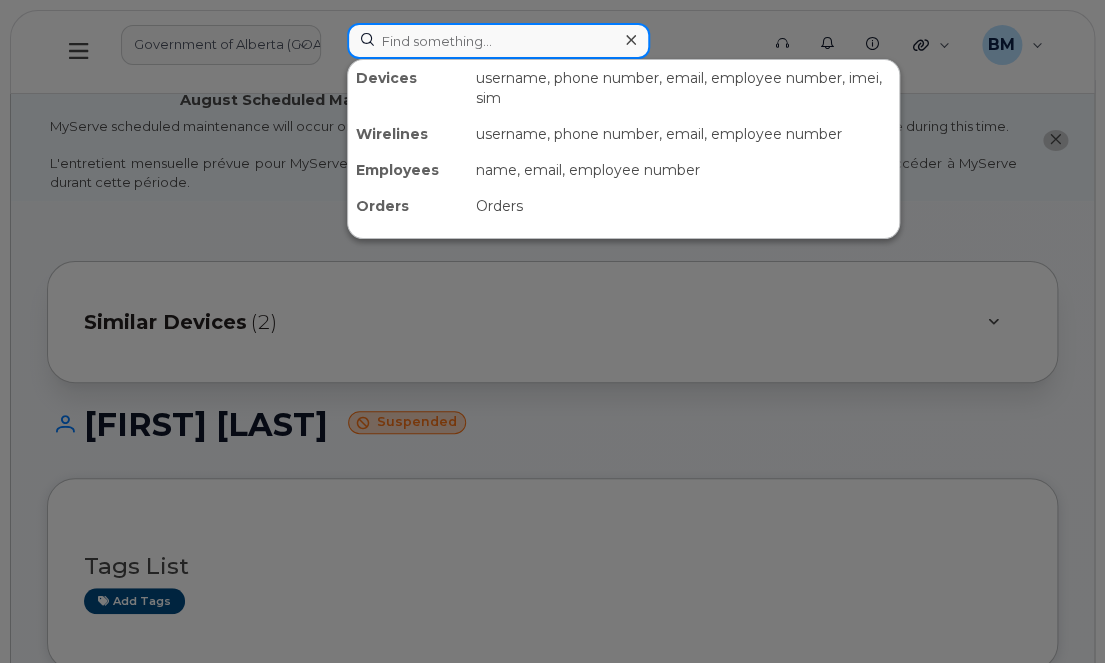 click at bounding box center (498, 41) 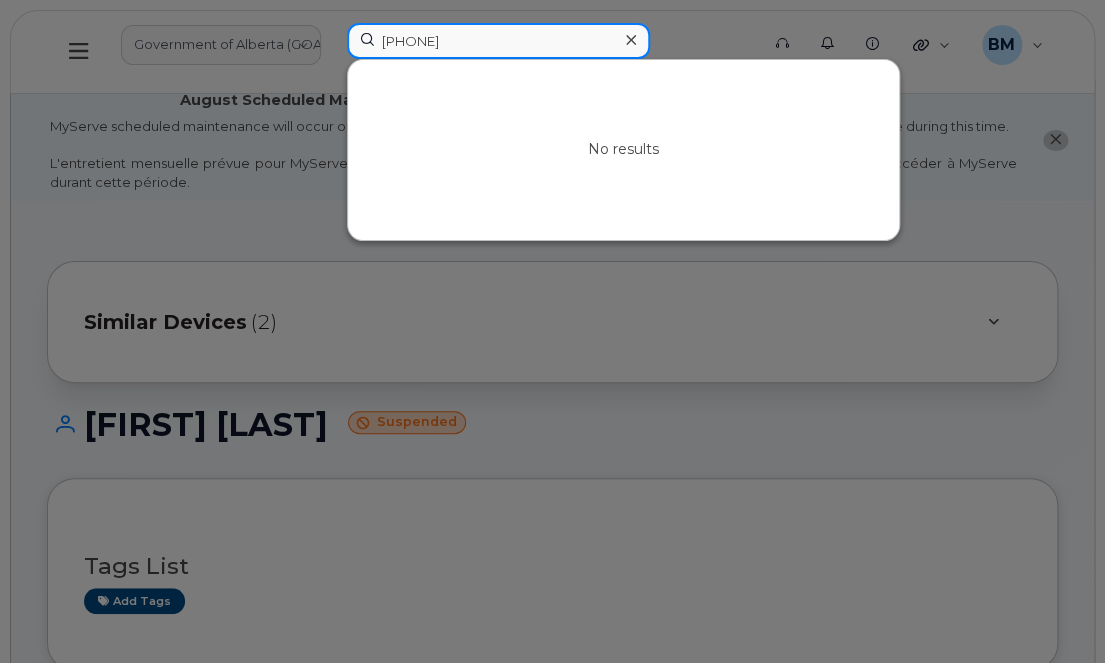 click on "17802421277" at bounding box center [498, 41] 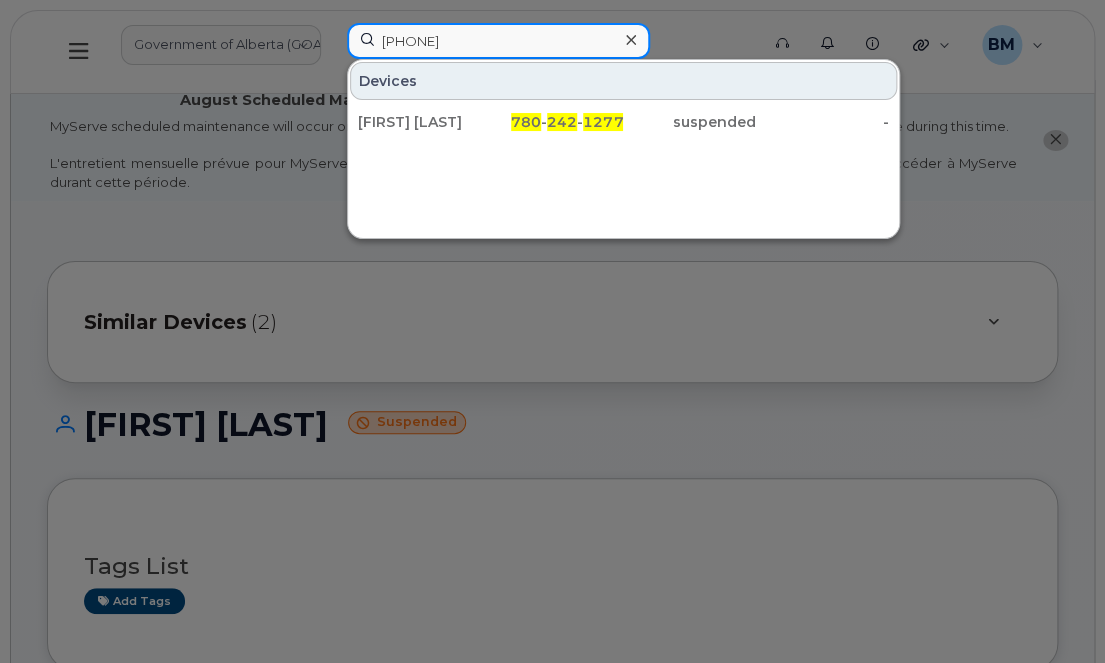 drag, startPoint x: 489, startPoint y: 40, endPoint x: 263, endPoint y: 56, distance: 226.56566 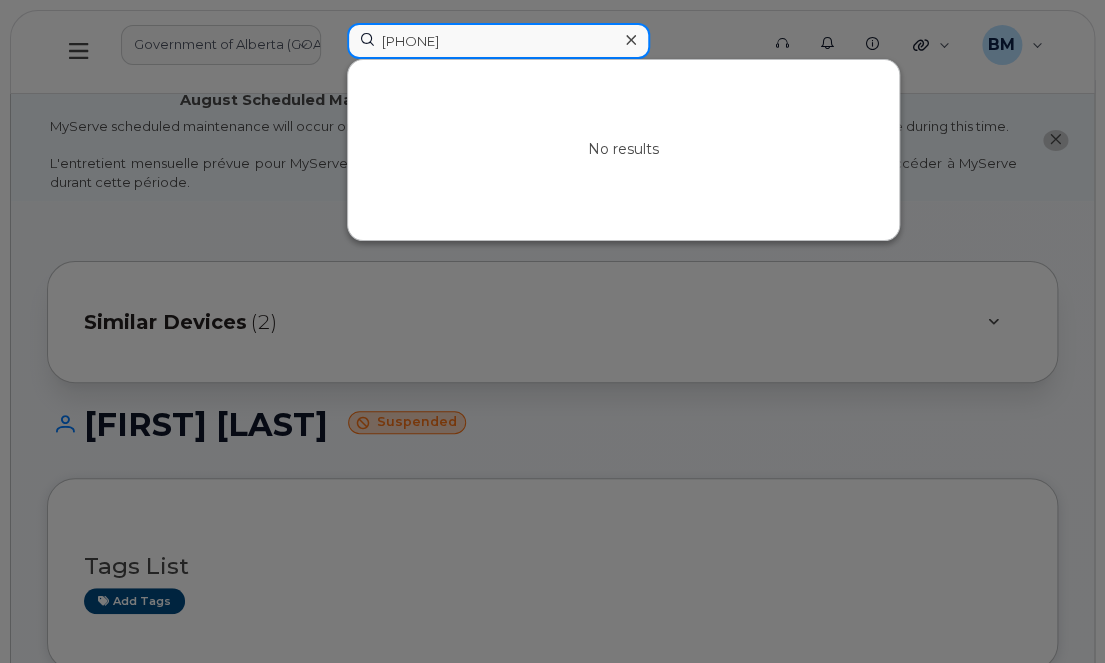 drag, startPoint x: 390, startPoint y: 36, endPoint x: 379, endPoint y: 35, distance: 11.045361 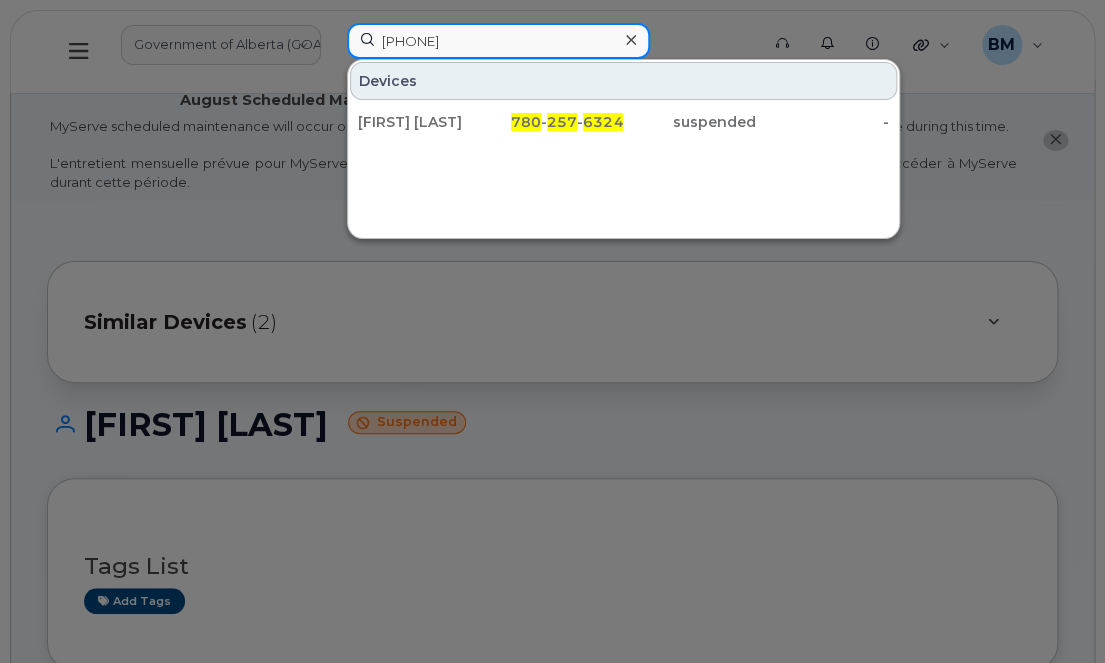 drag, startPoint x: 487, startPoint y: 38, endPoint x: 167, endPoint y: 50, distance: 320.2249 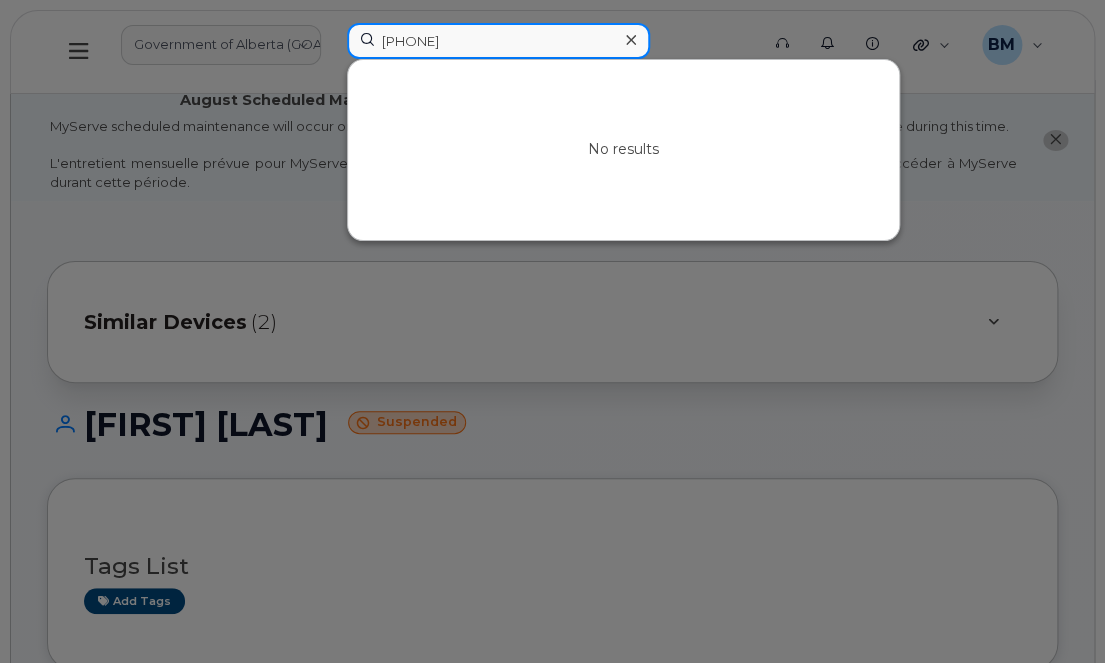 click on "15873386829" at bounding box center (498, 41) 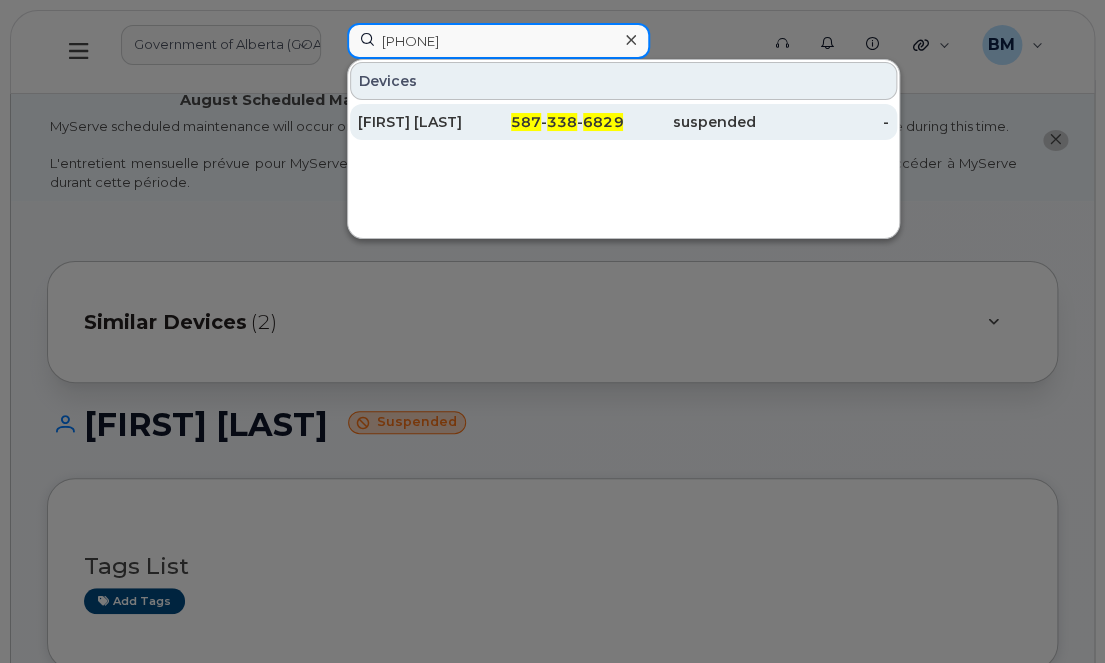 type on "5873386829" 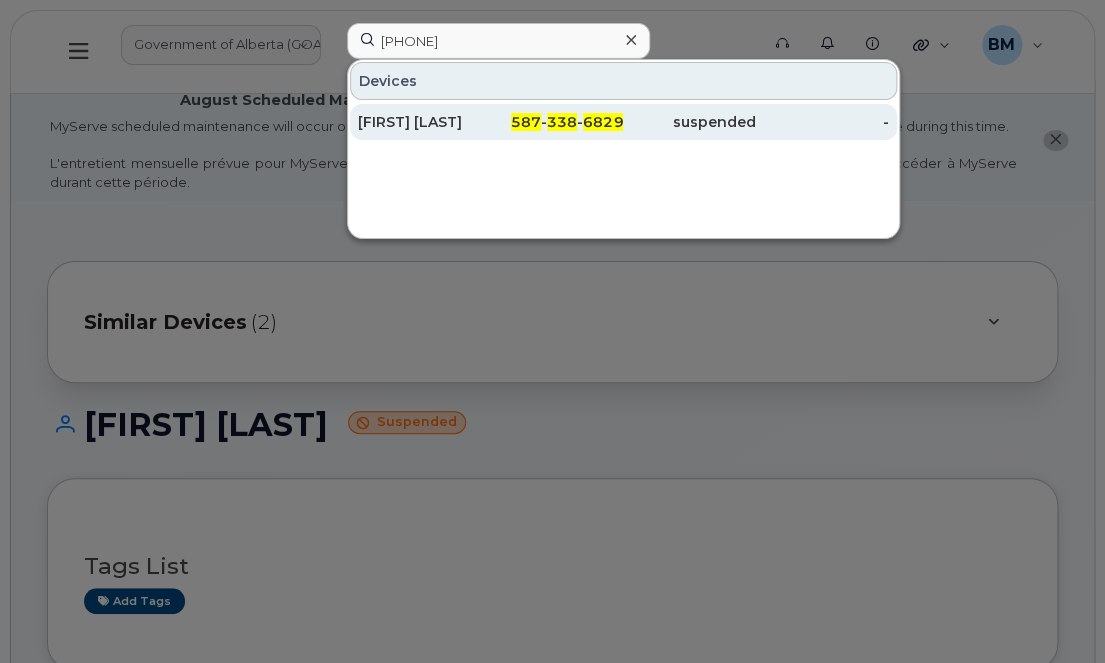 click on "Angela Crowe" at bounding box center [424, 122] 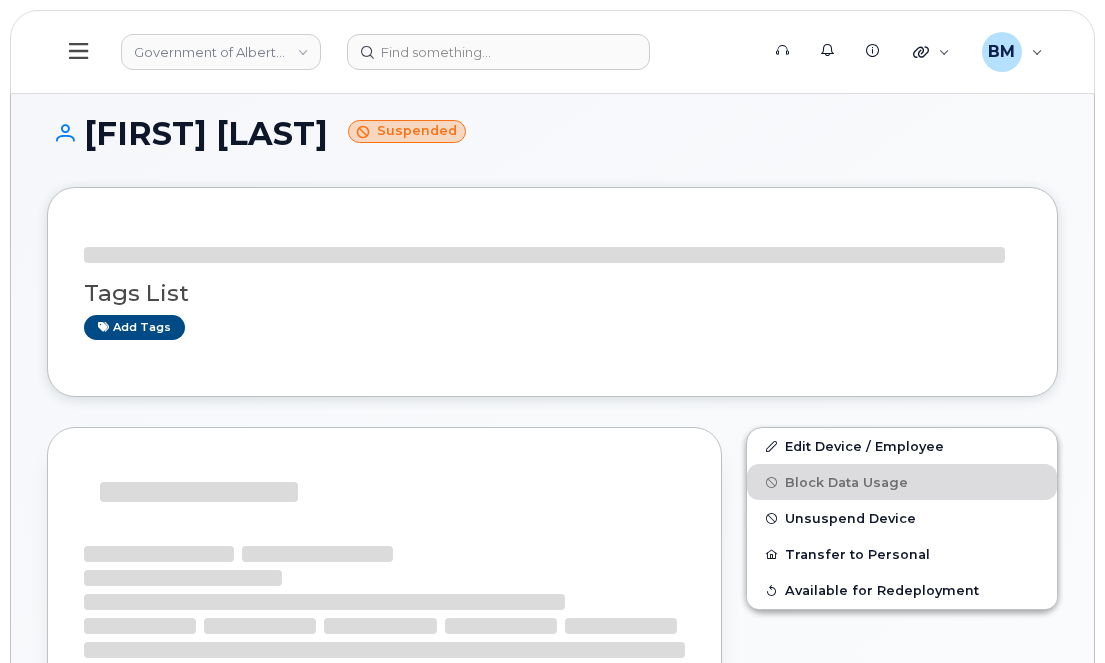 scroll, scrollTop: 0, scrollLeft: 0, axis: both 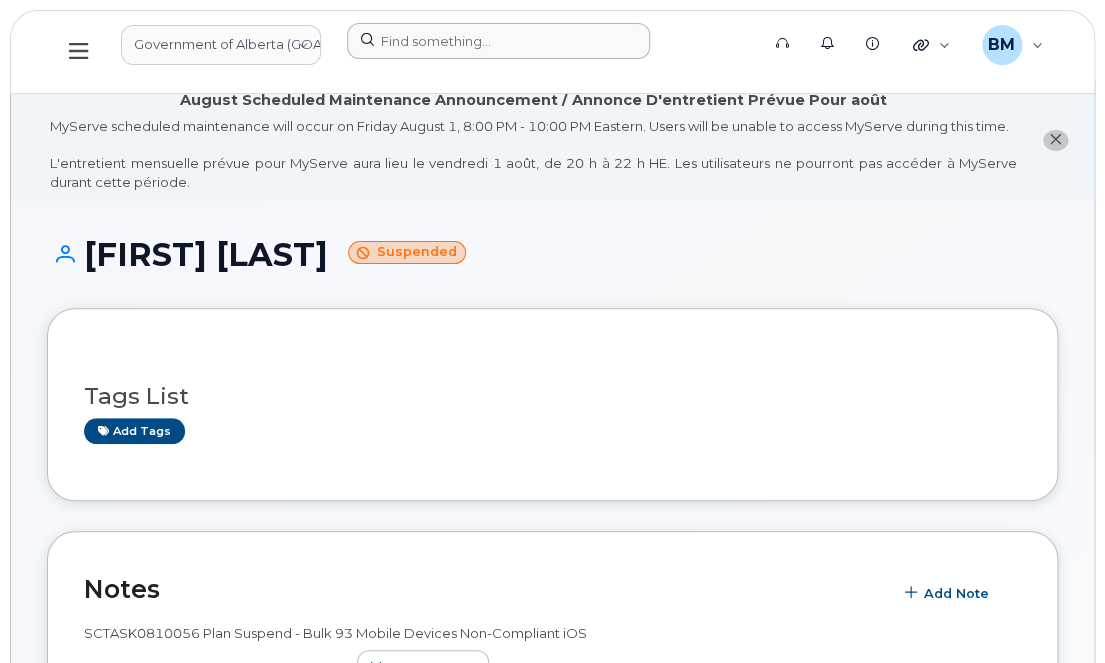 click on "Government of Alberta (GOA)   Support   Alerts   Knowledge Base Quicklinks Suspend / Cancel Device Change SIM Card Enable Call Forwarding Reset VM Password Add Roaming Package Order New Device Add Device Transfer Line In BM Bonnie Mallette Wireless Admin English Français Adjust Account View Bell 0532716353 Main Account Jasper Bell 0546016198  Sign out" at bounding box center [552, 52] 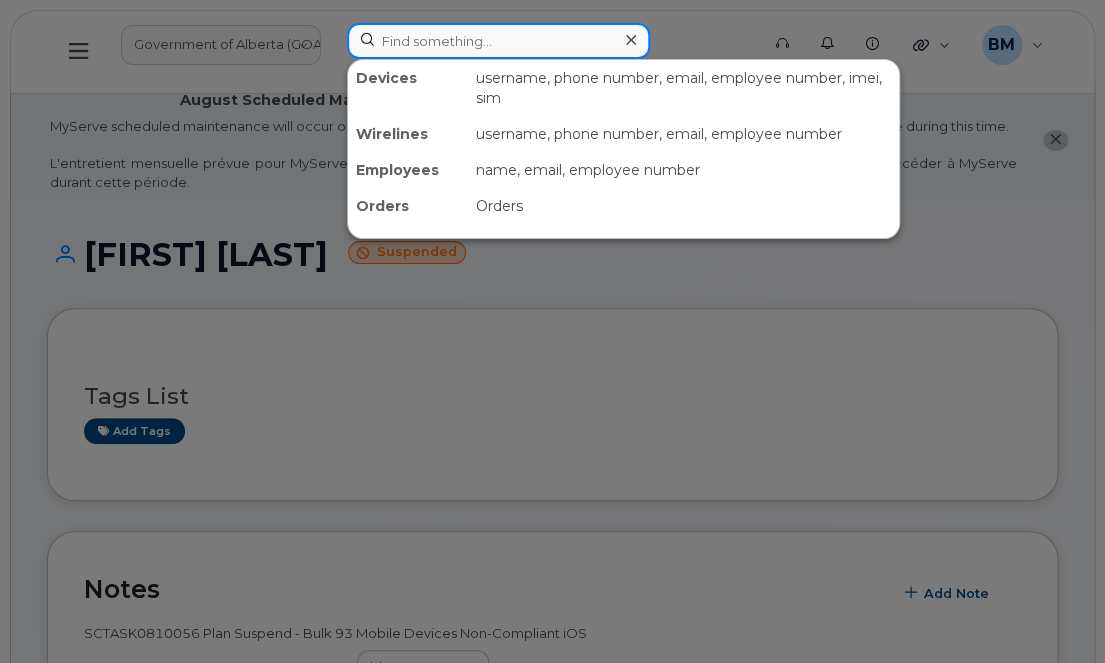 click at bounding box center [498, 41] 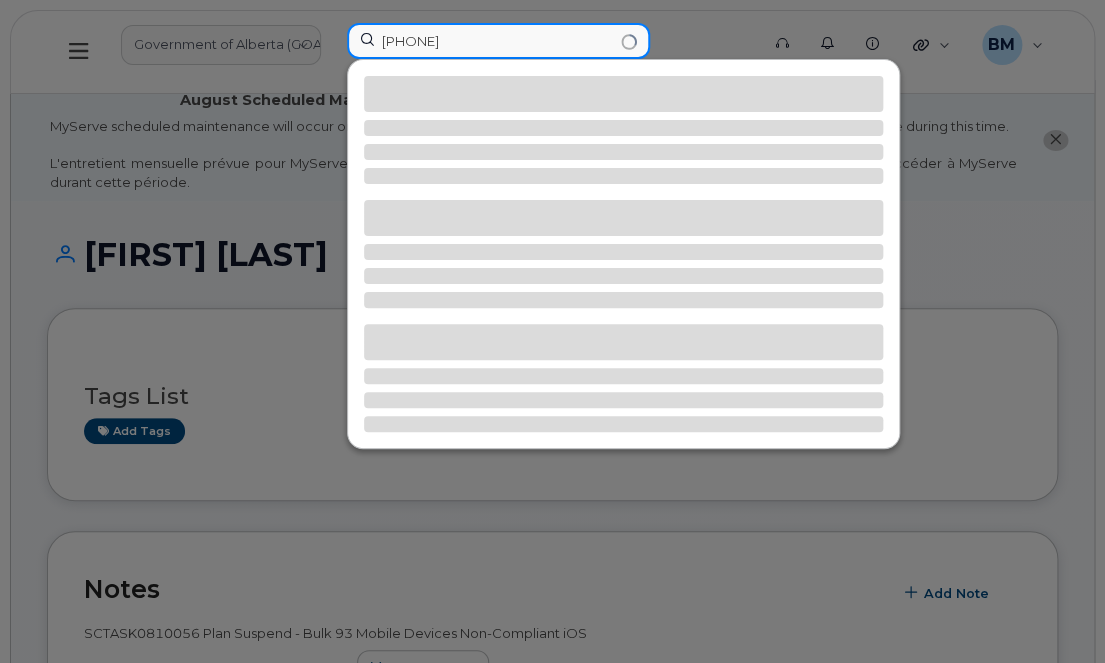 click on "15875979312" at bounding box center [498, 41] 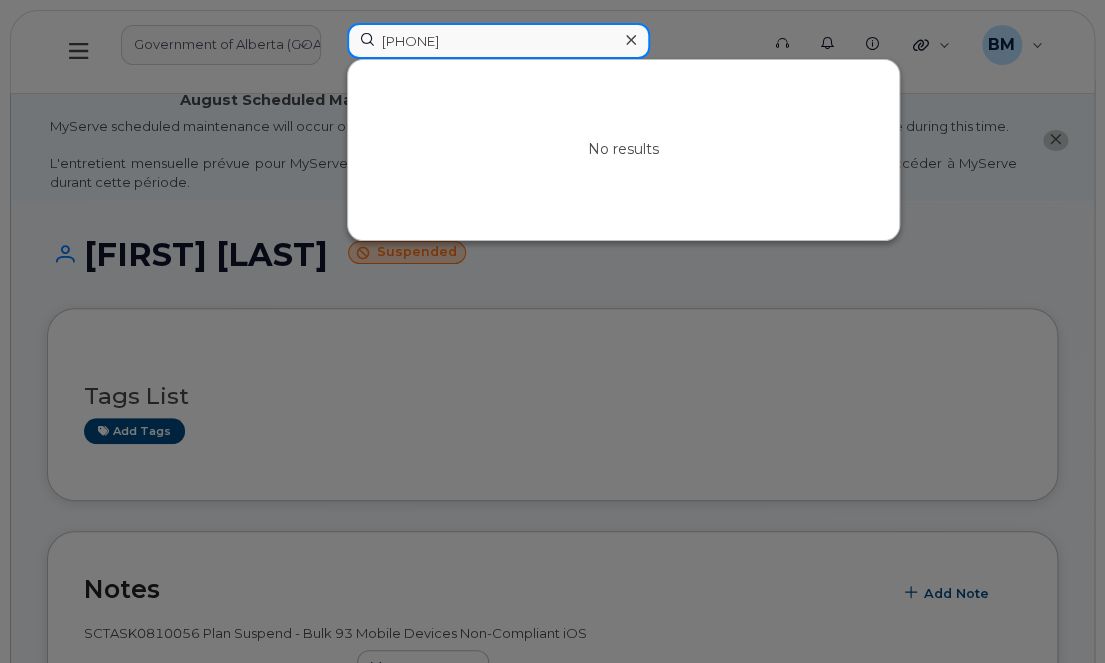 click on "15875979312" at bounding box center [498, 41] 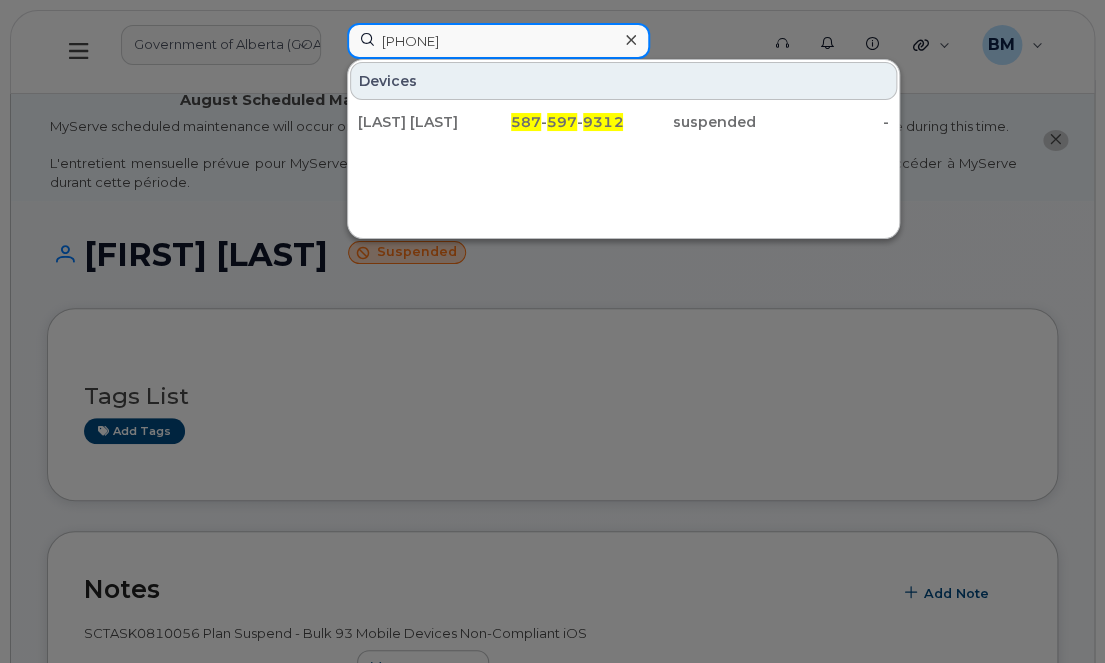 drag, startPoint x: 497, startPoint y: 40, endPoint x: 168, endPoint y: 45, distance: 329.038 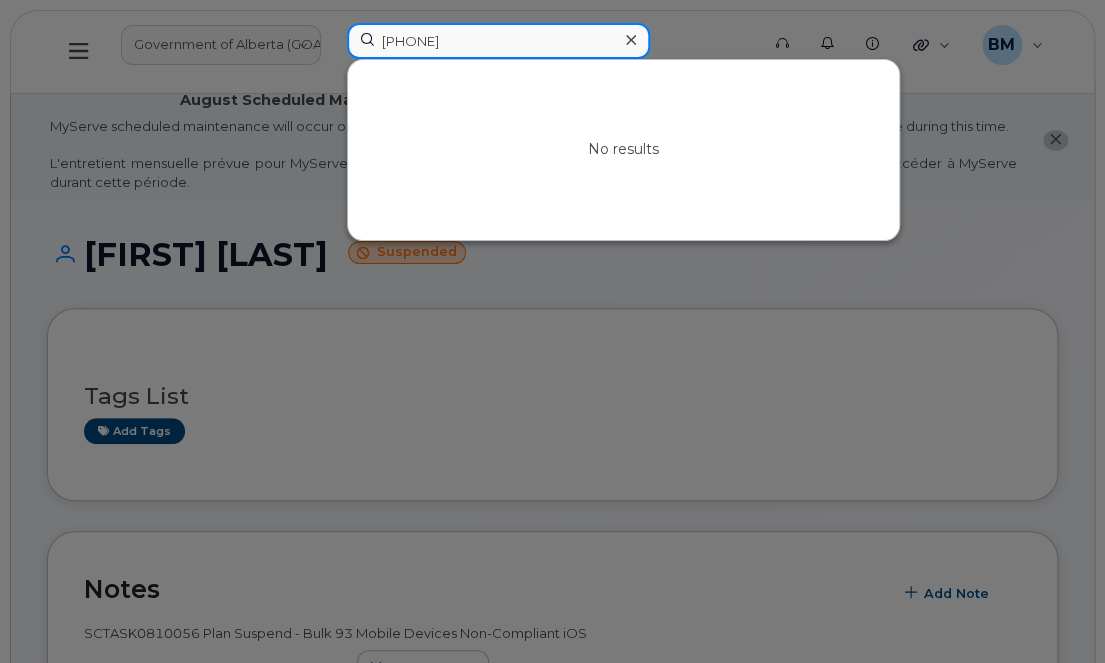 click on "15879197873" at bounding box center [498, 41] 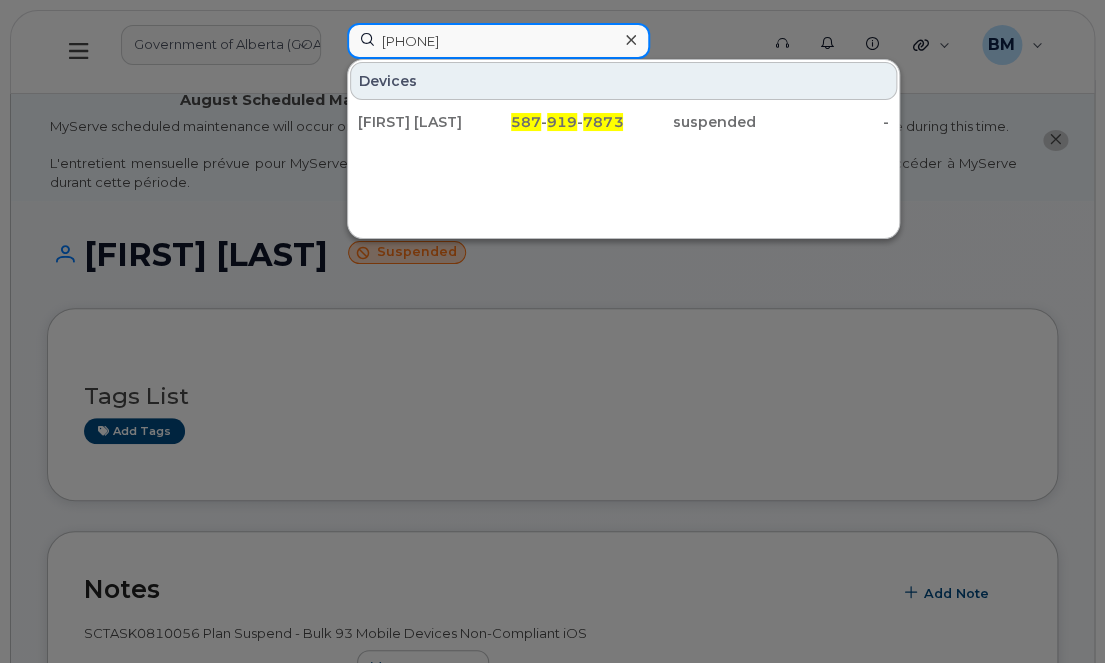 drag, startPoint x: 516, startPoint y: 37, endPoint x: 175, endPoint y: 69, distance: 342.49817 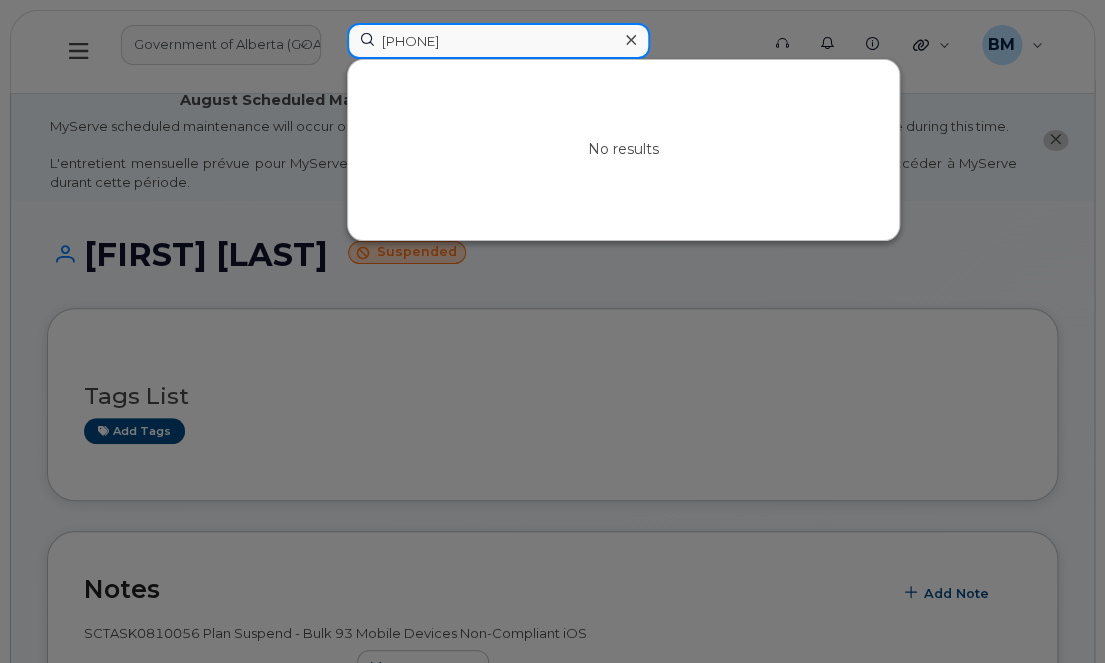 click on "15873365513" at bounding box center (498, 41) 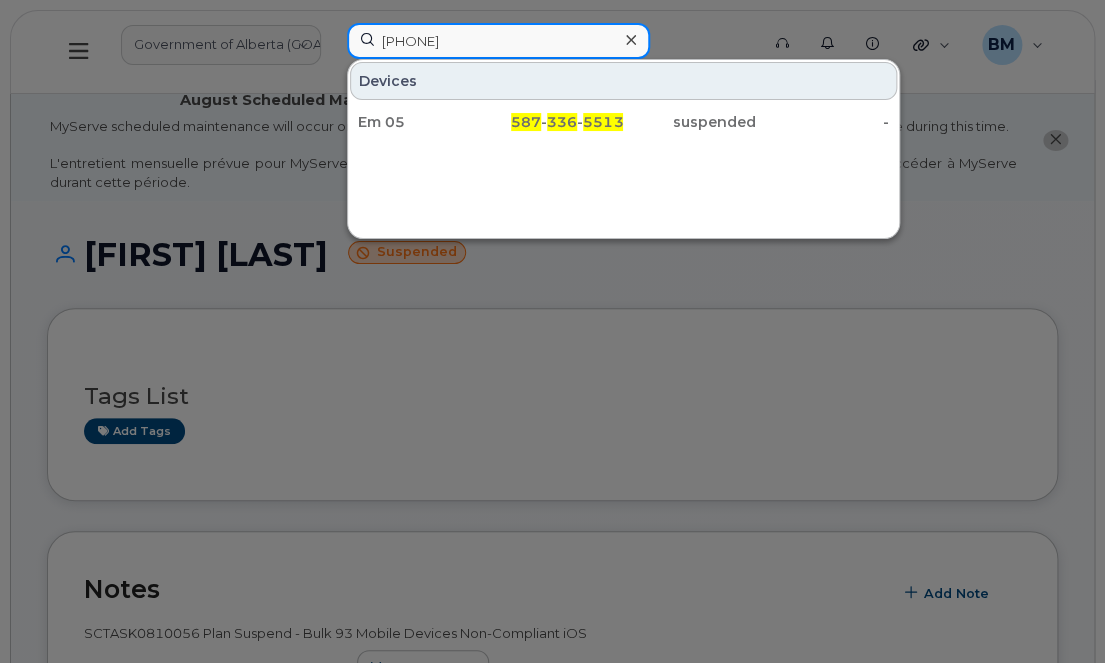 drag, startPoint x: 499, startPoint y: 44, endPoint x: 300, endPoint y: 52, distance: 199.16074 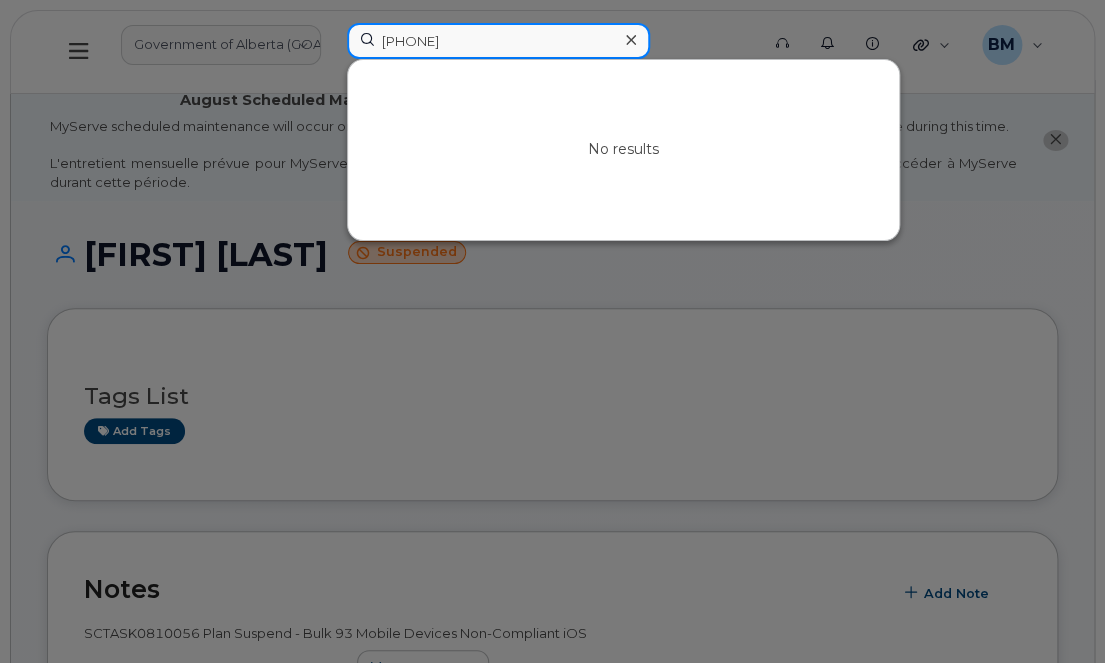 click on "17807736451" at bounding box center (498, 41) 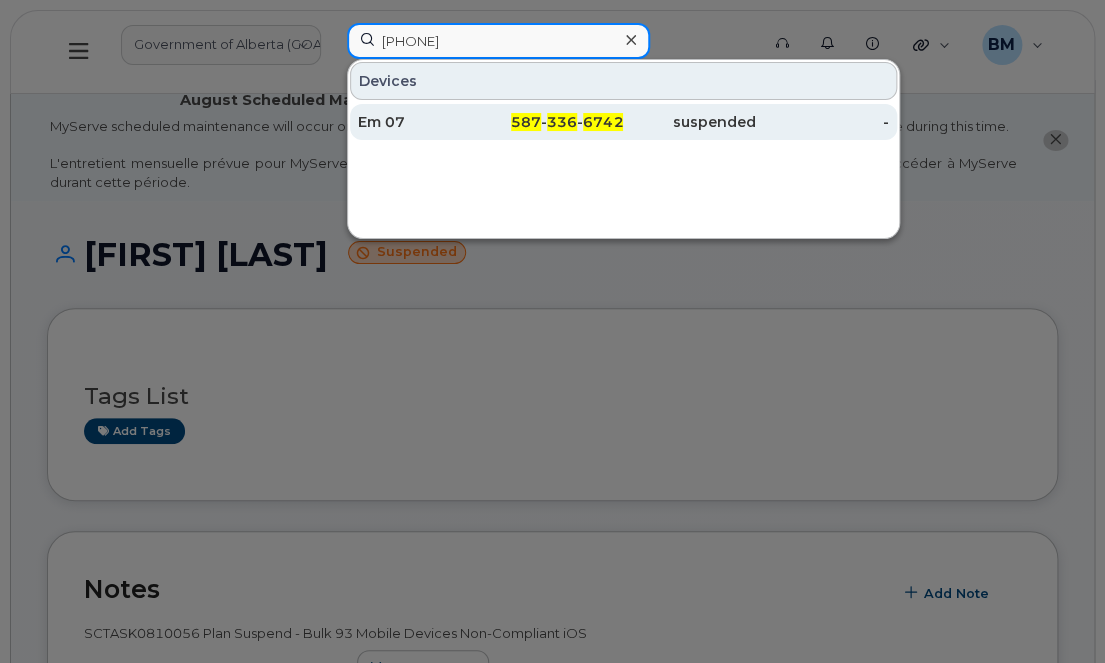 type on "5873366742" 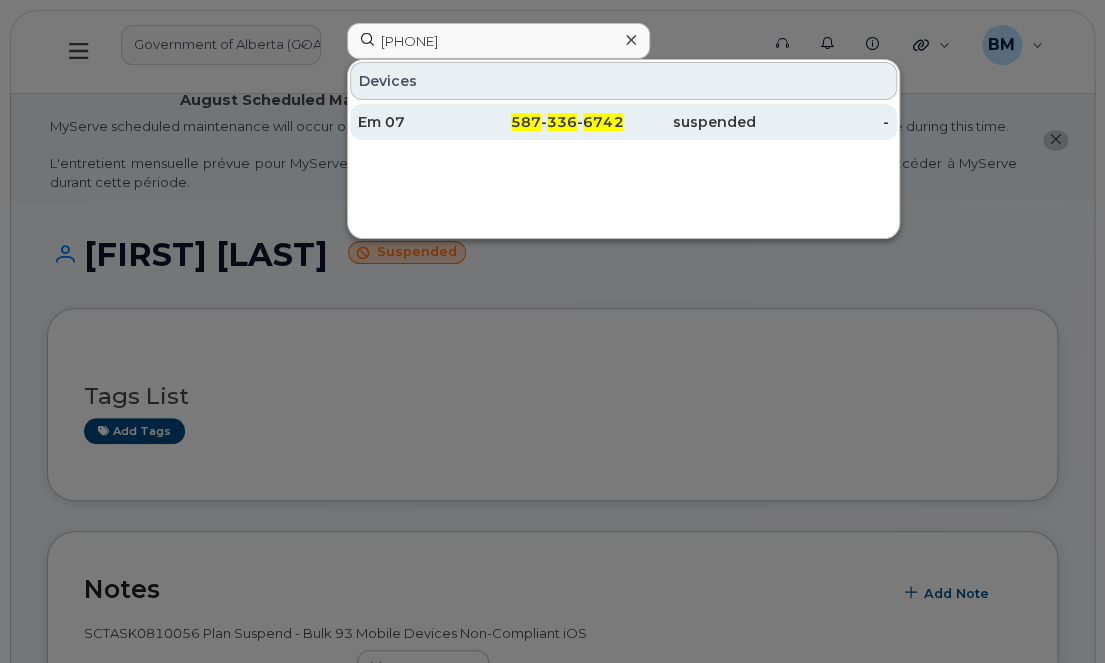 click on "Em 07" at bounding box center [424, 122] 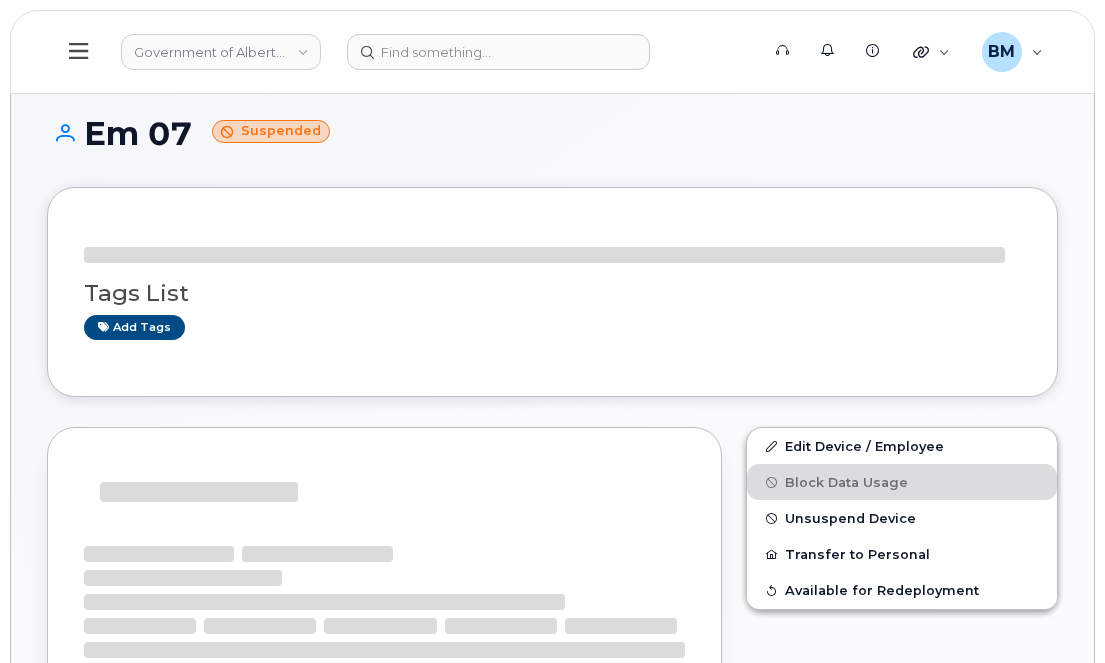 scroll, scrollTop: 0, scrollLeft: 0, axis: both 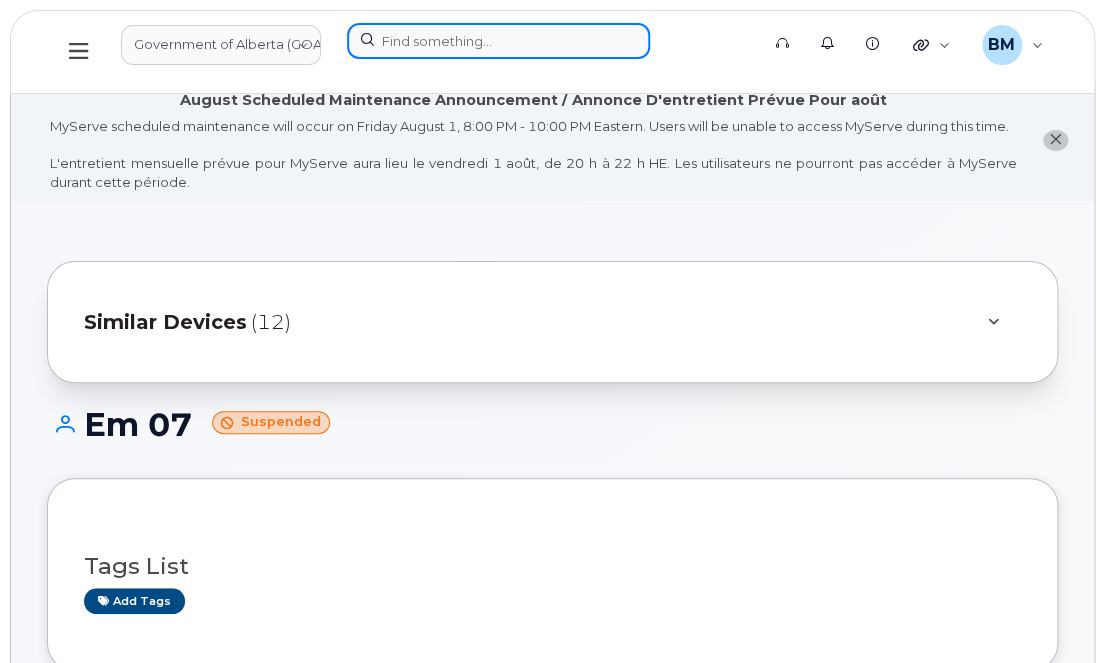 click at bounding box center [498, 41] 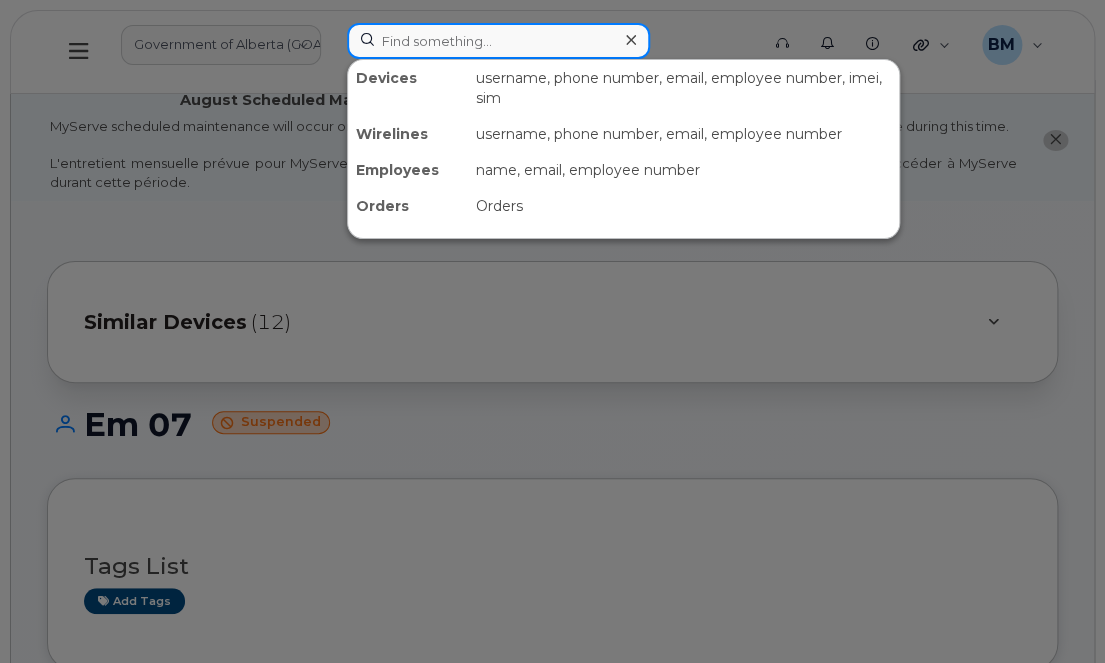 paste on "15873416413" 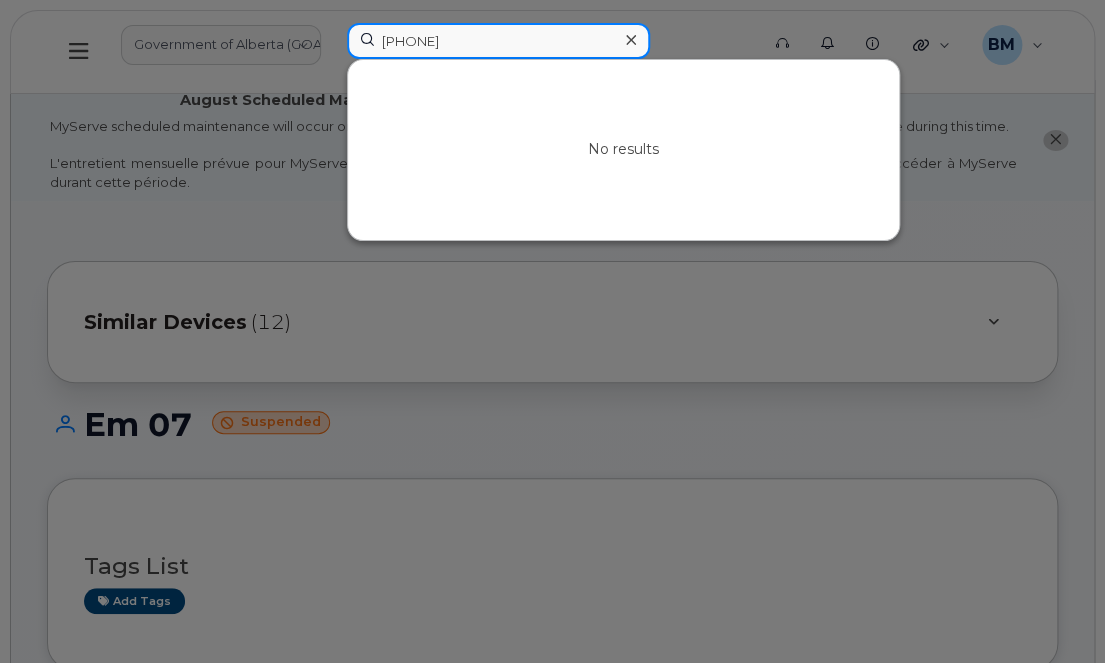 click on "15873416413" at bounding box center (498, 41) 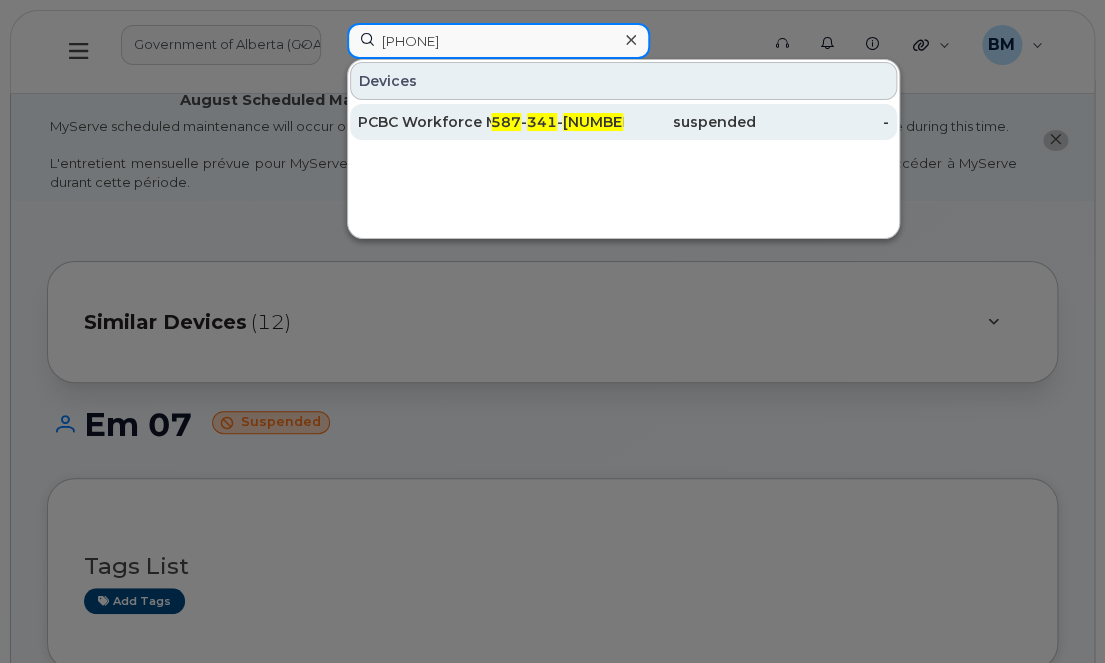 type on "5873416413" 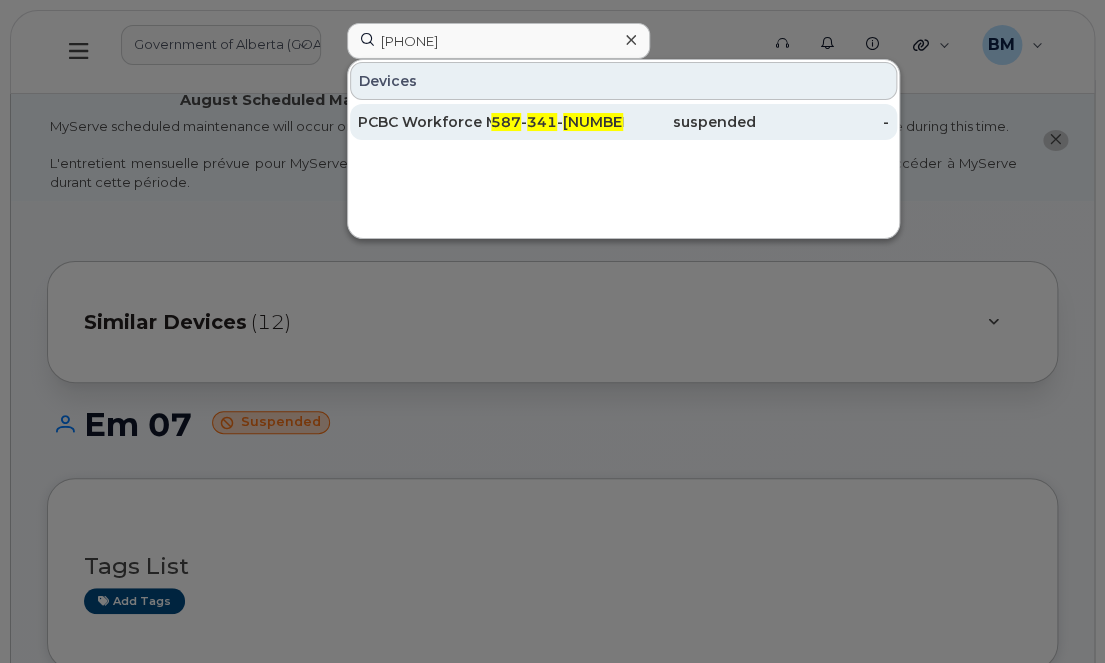 click on "PCBC Workforce  Manager Vacant" at bounding box center [424, 122] 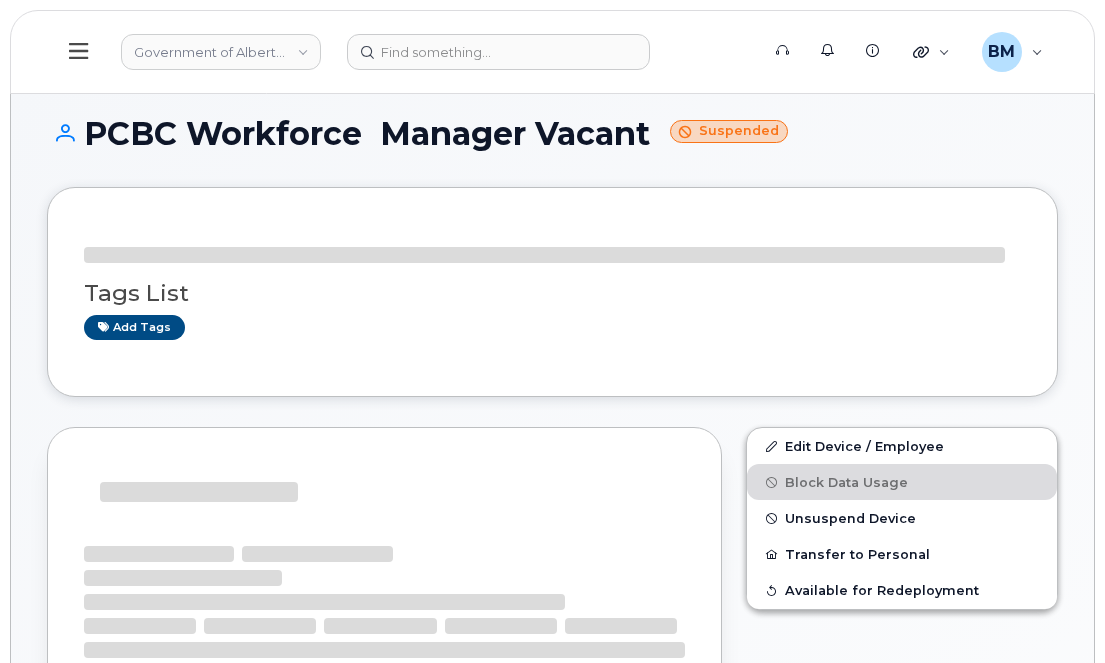 scroll, scrollTop: 0, scrollLeft: 0, axis: both 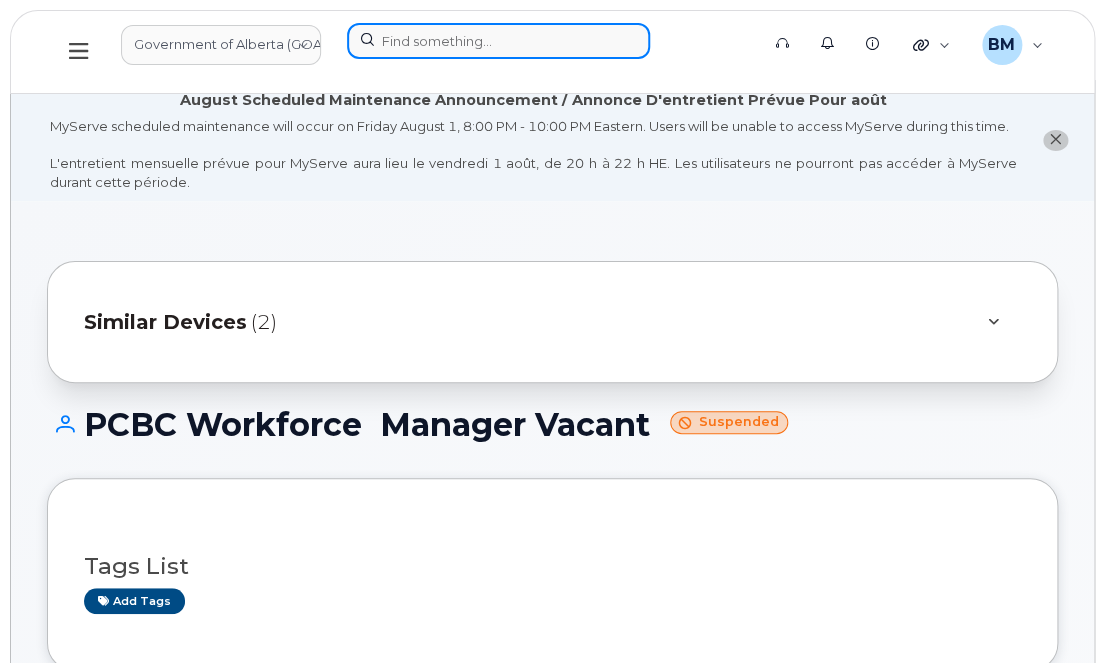 click at bounding box center [498, 41] 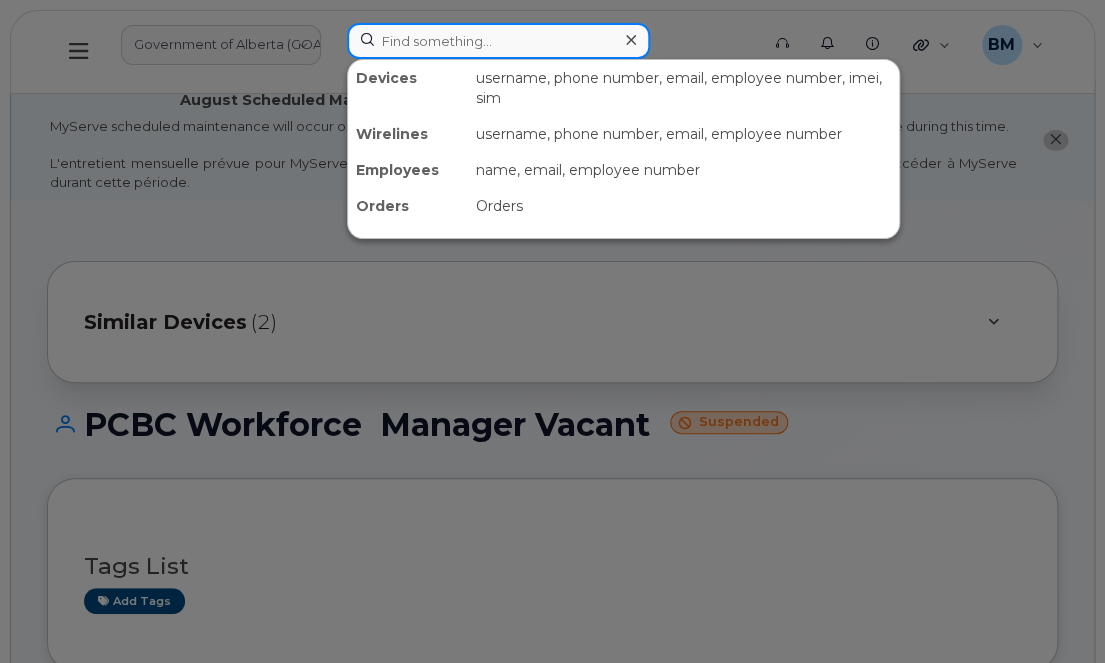 paste on "[PHONE]" 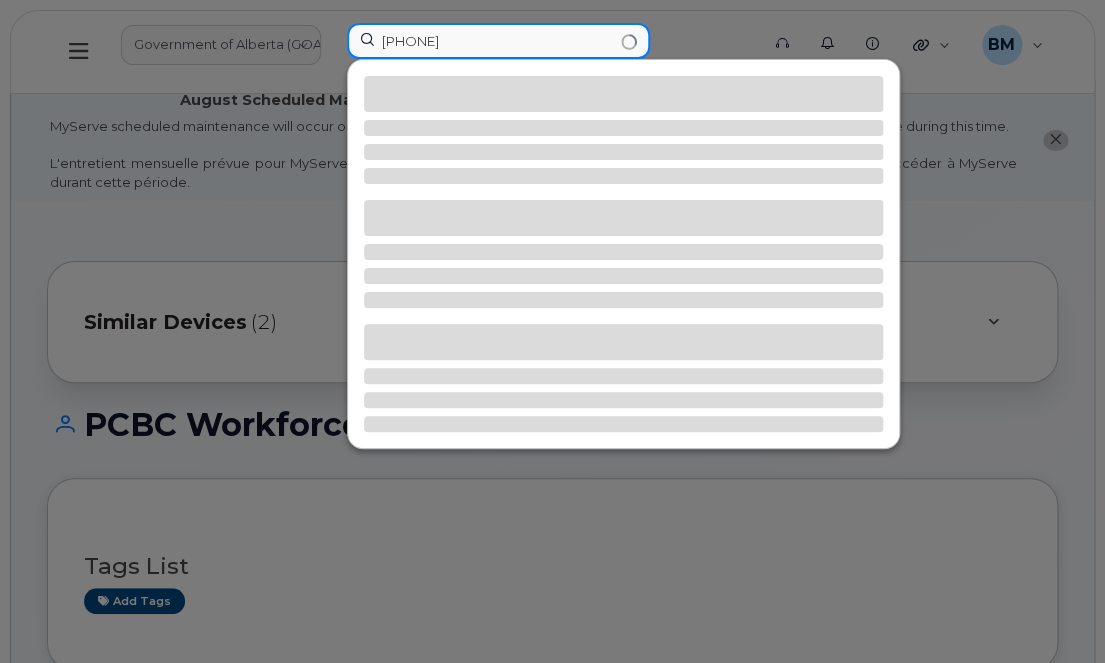 click on "[PHONE]" at bounding box center (498, 41) 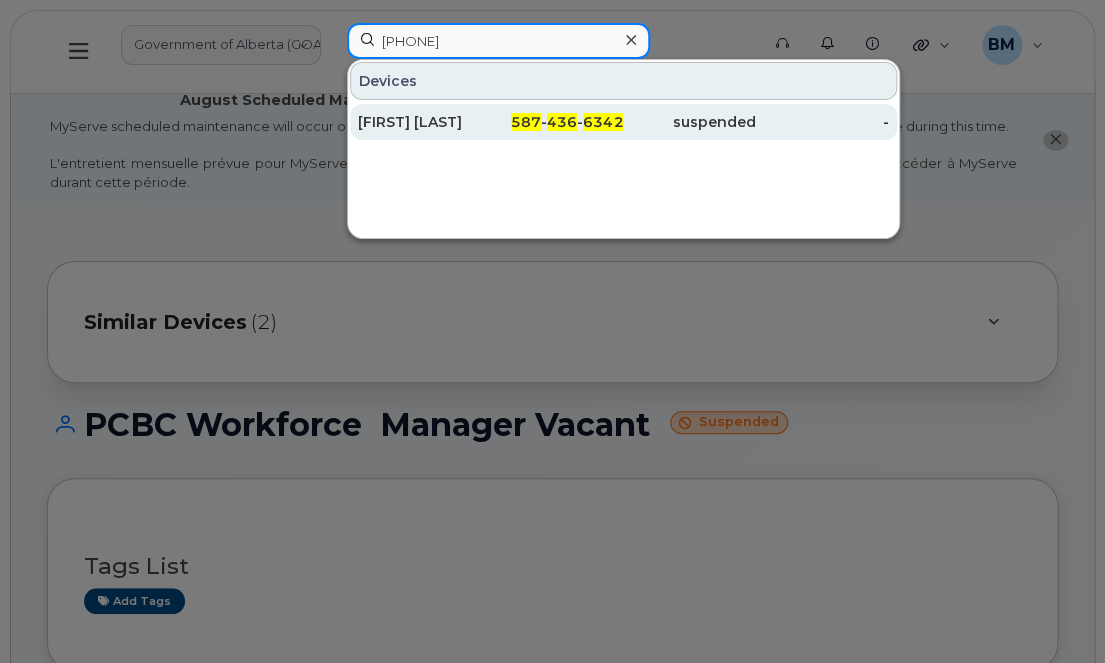 type on "[PHONE]" 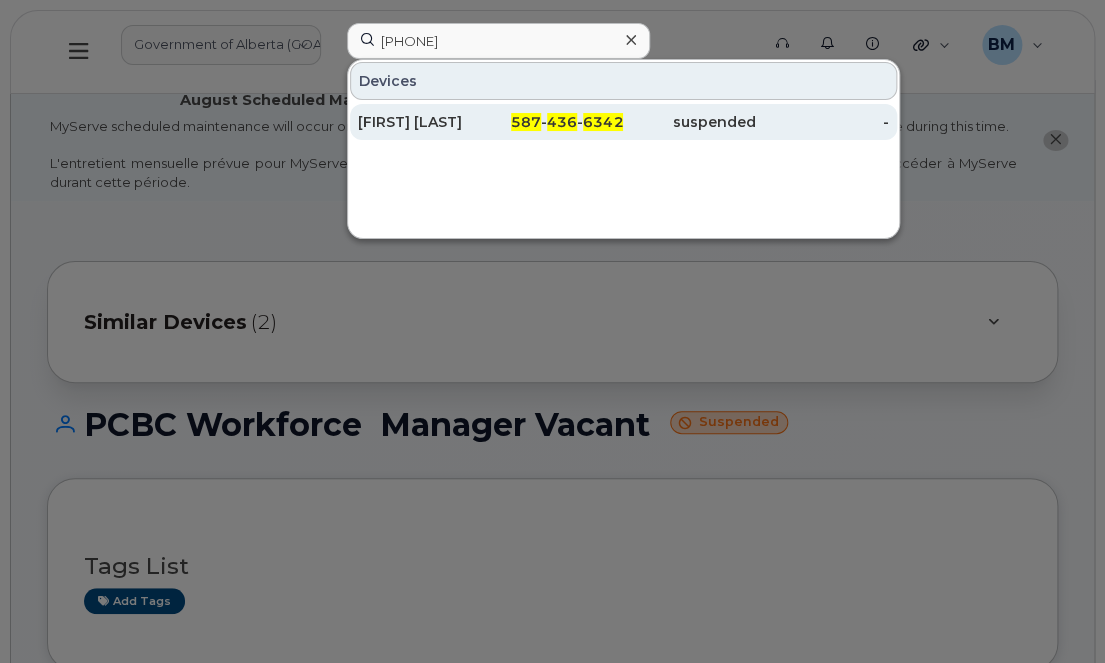 click on "[FIRST] [LAST]" at bounding box center [424, 122] 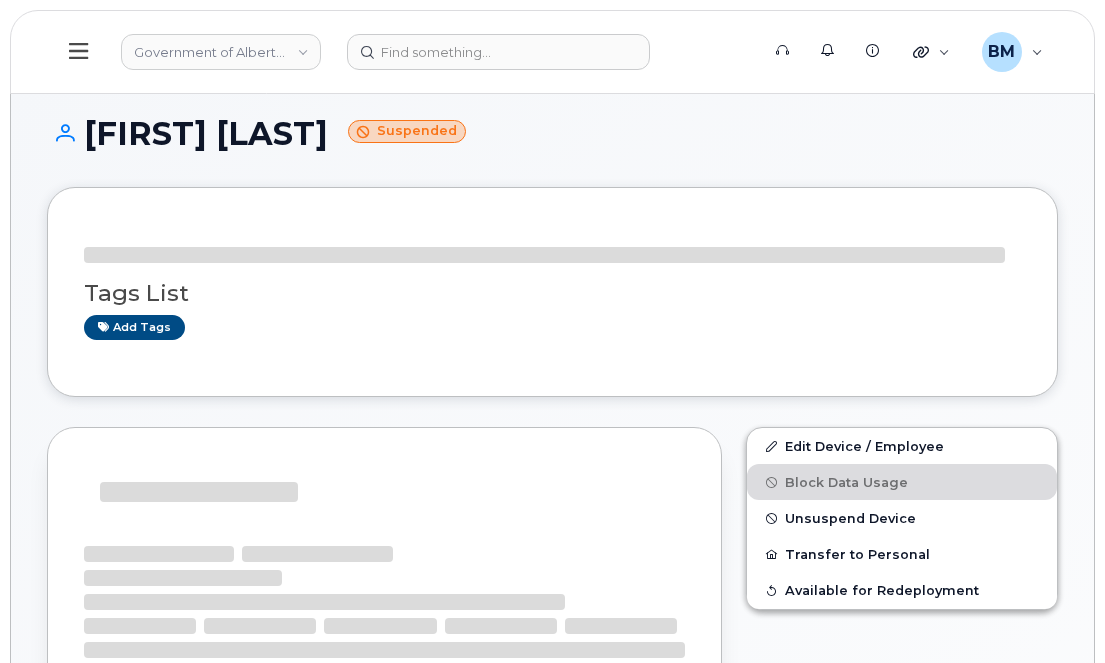 scroll, scrollTop: 0, scrollLeft: 0, axis: both 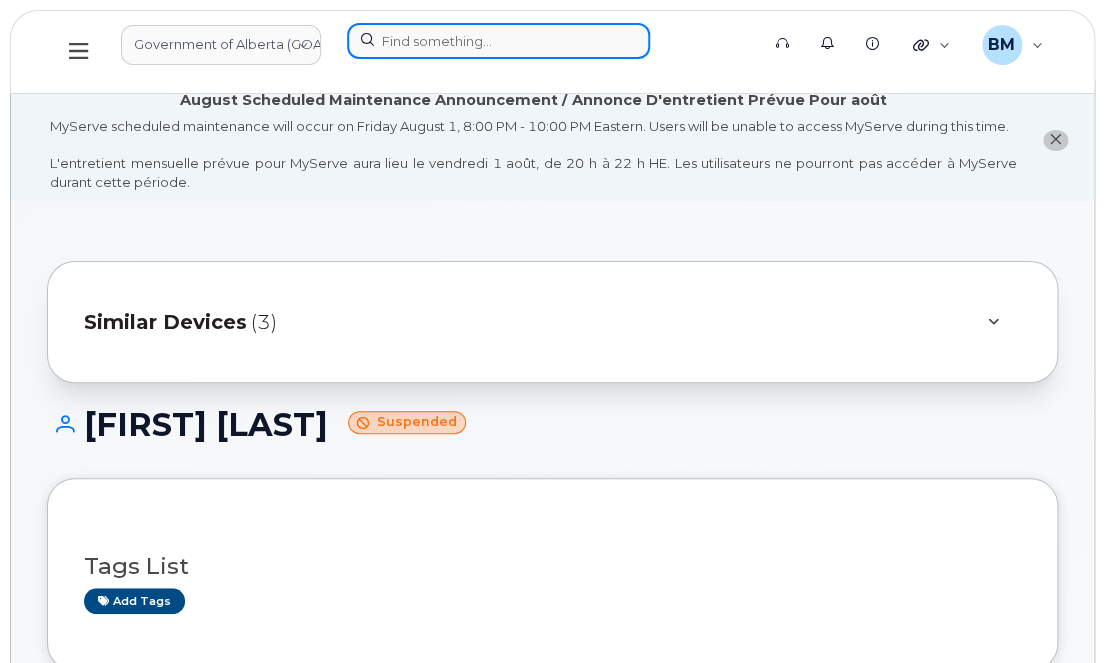 click at bounding box center (498, 41) 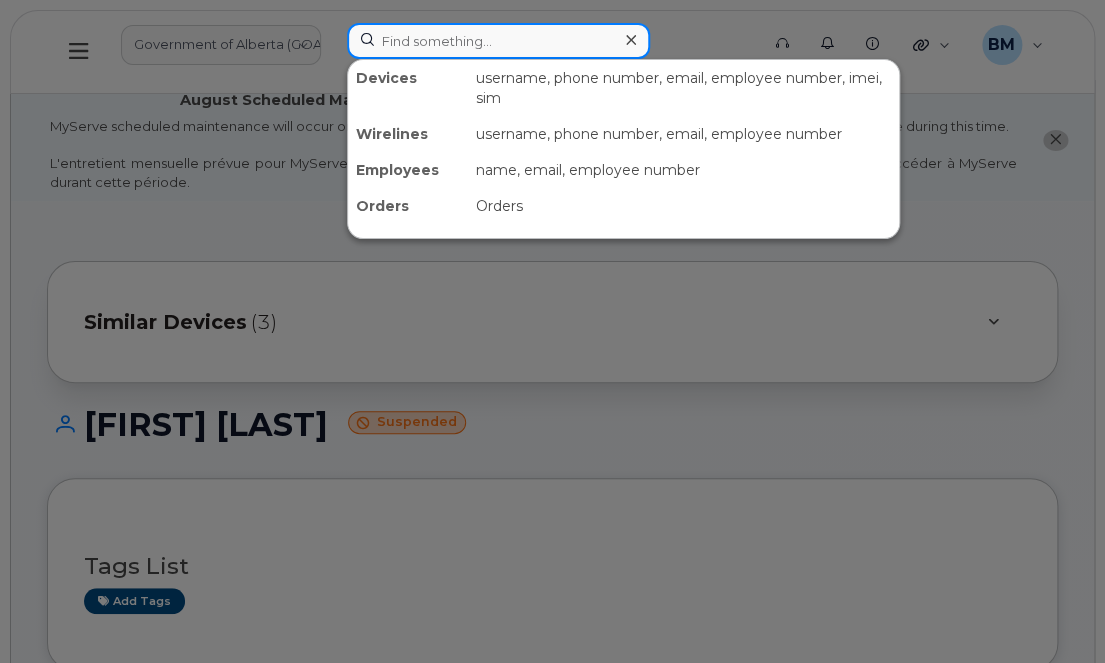 paste on "suspended" 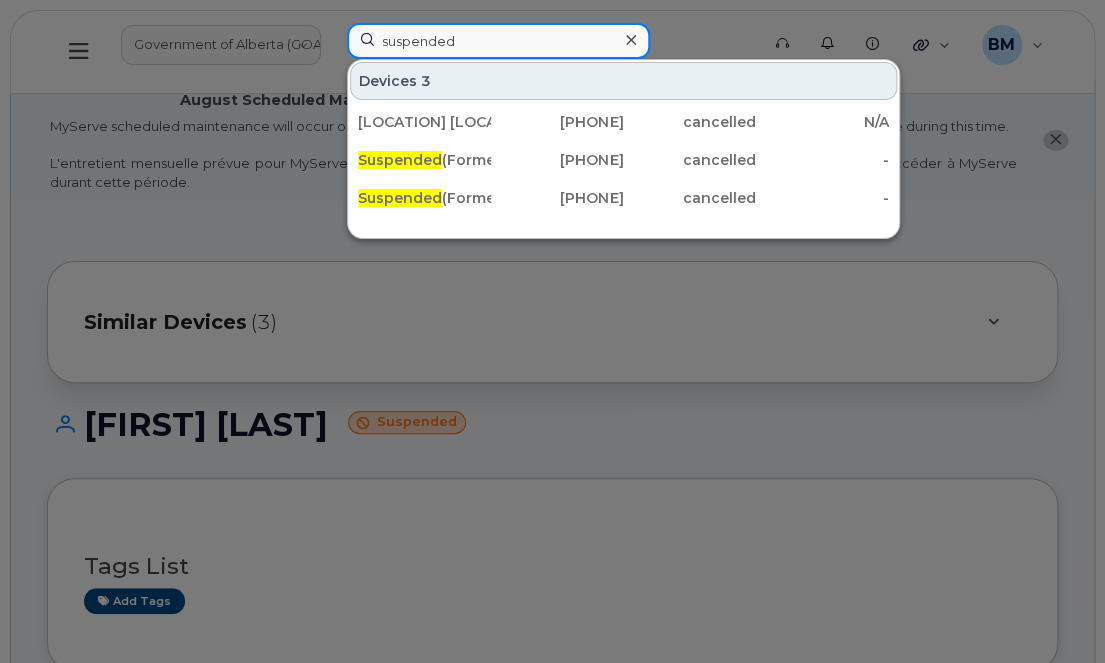 drag, startPoint x: 471, startPoint y: 34, endPoint x: 270, endPoint y: 32, distance: 201.00995 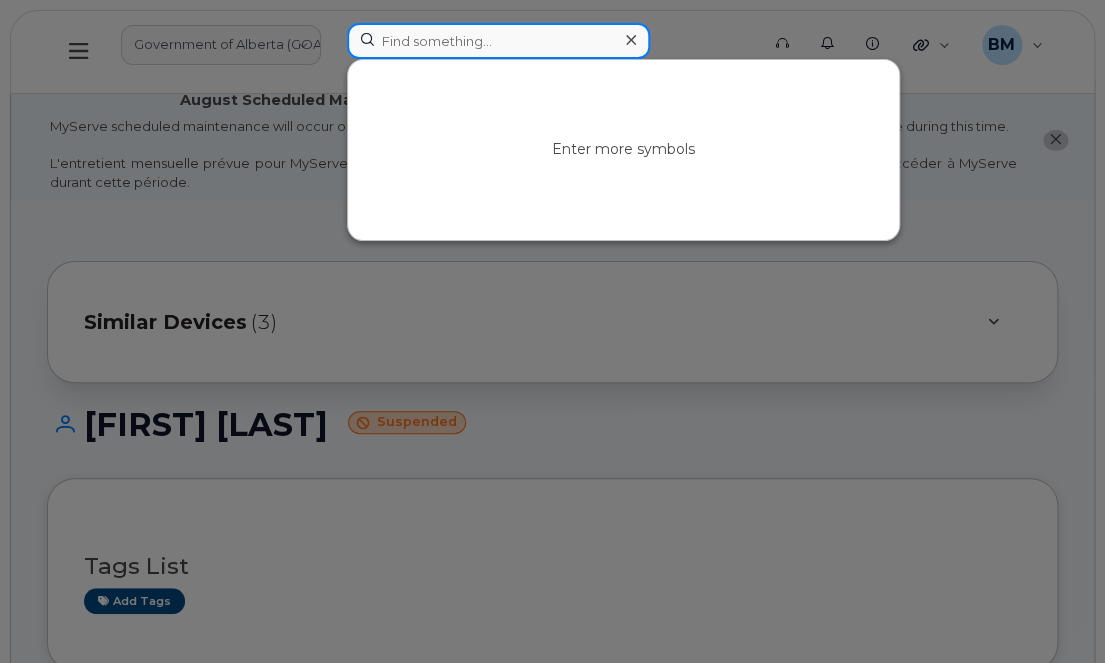 click at bounding box center (498, 41) 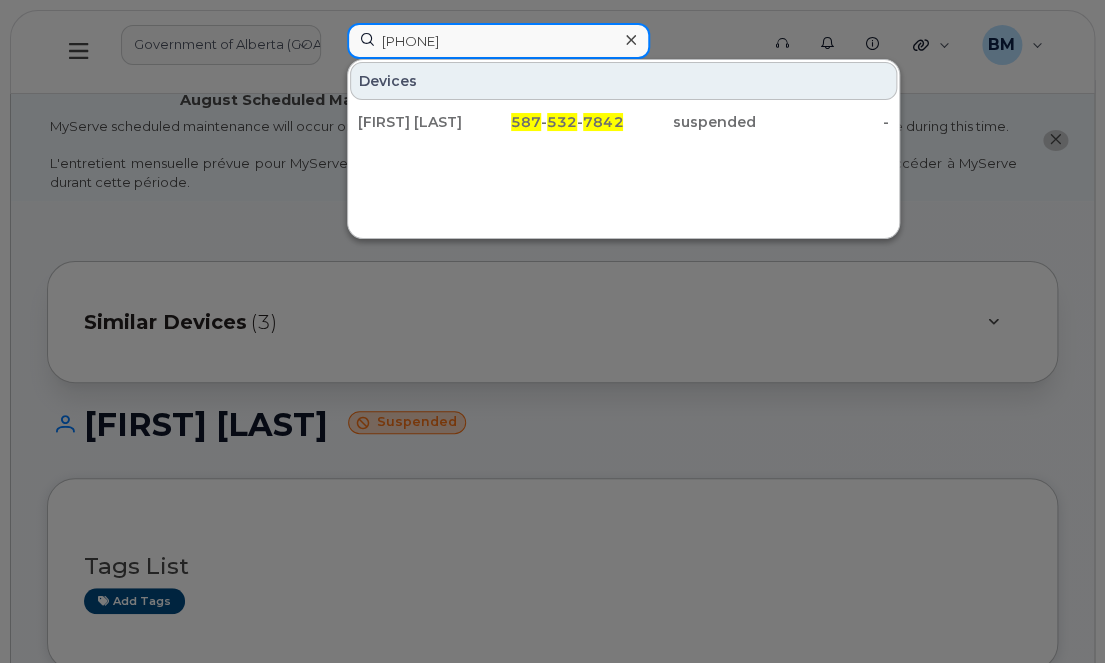 drag, startPoint x: 489, startPoint y: 36, endPoint x: 213, endPoint y: 15, distance: 276.79776 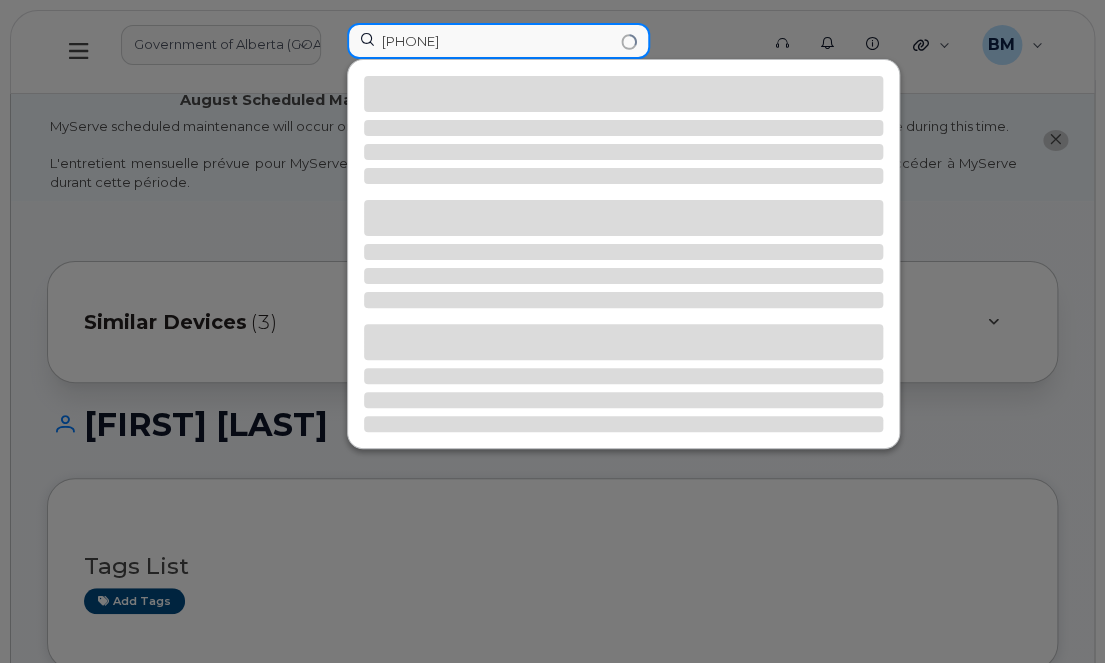 click on "[PHONE]" at bounding box center [498, 41] 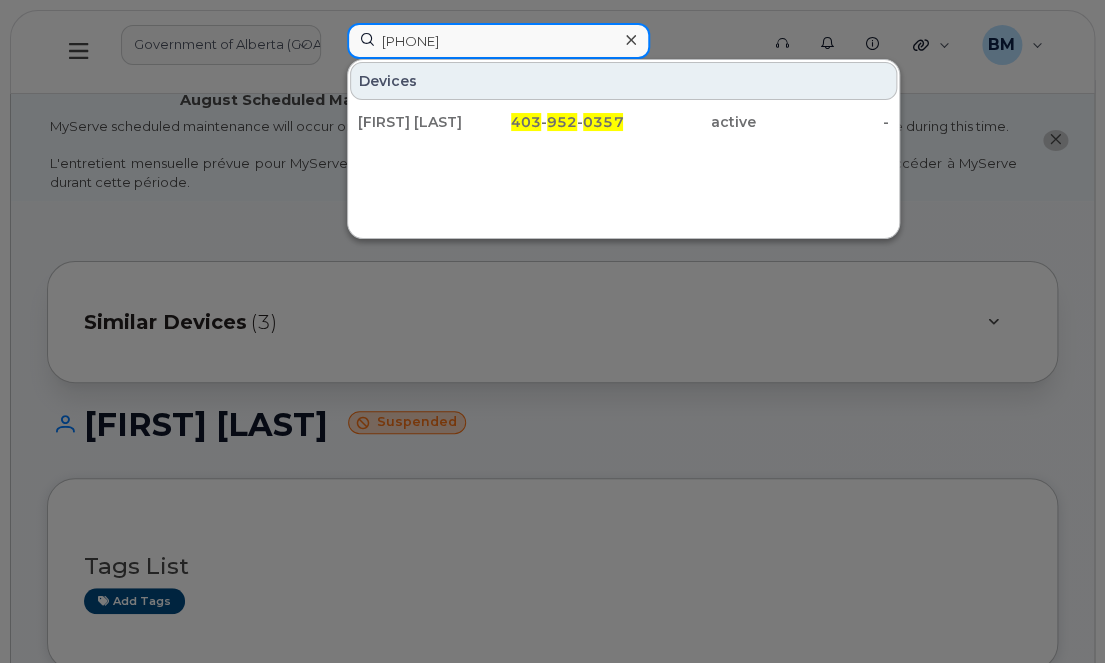 type on "[PHONE]" 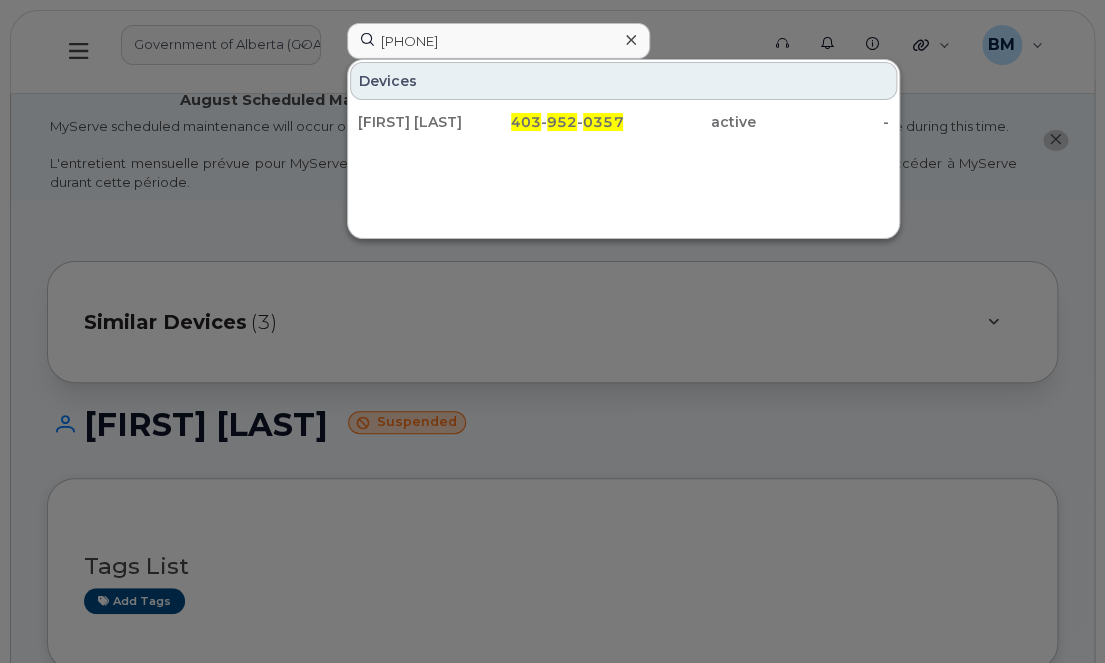 click on "[FIRST] [LAST]" at bounding box center (424, 122) 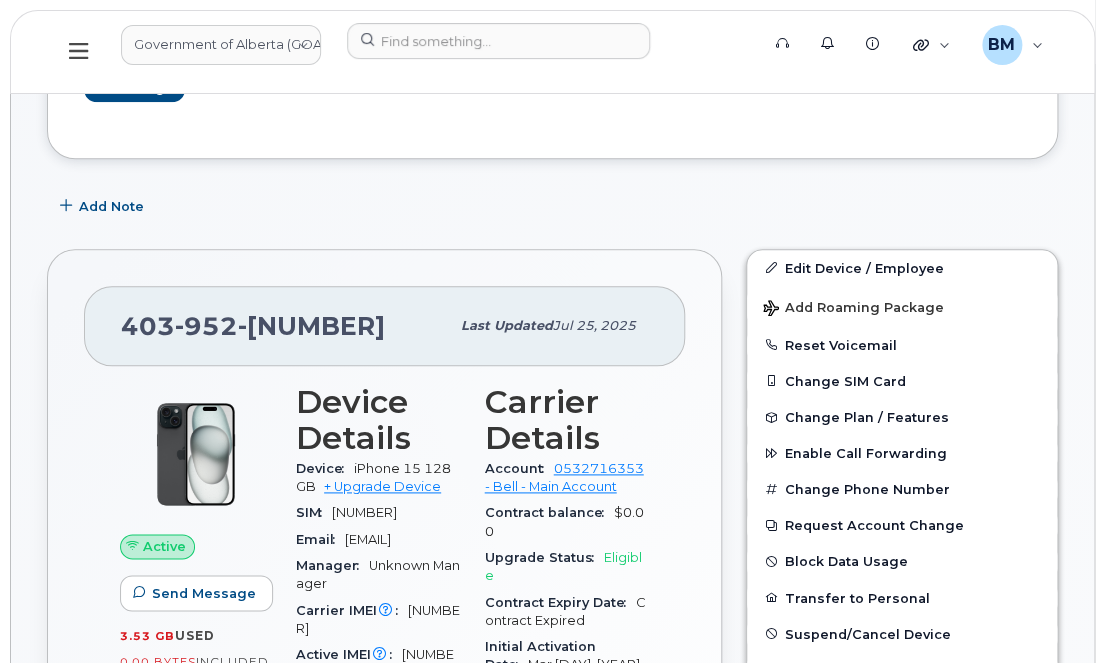 scroll, scrollTop: 545, scrollLeft: 0, axis: vertical 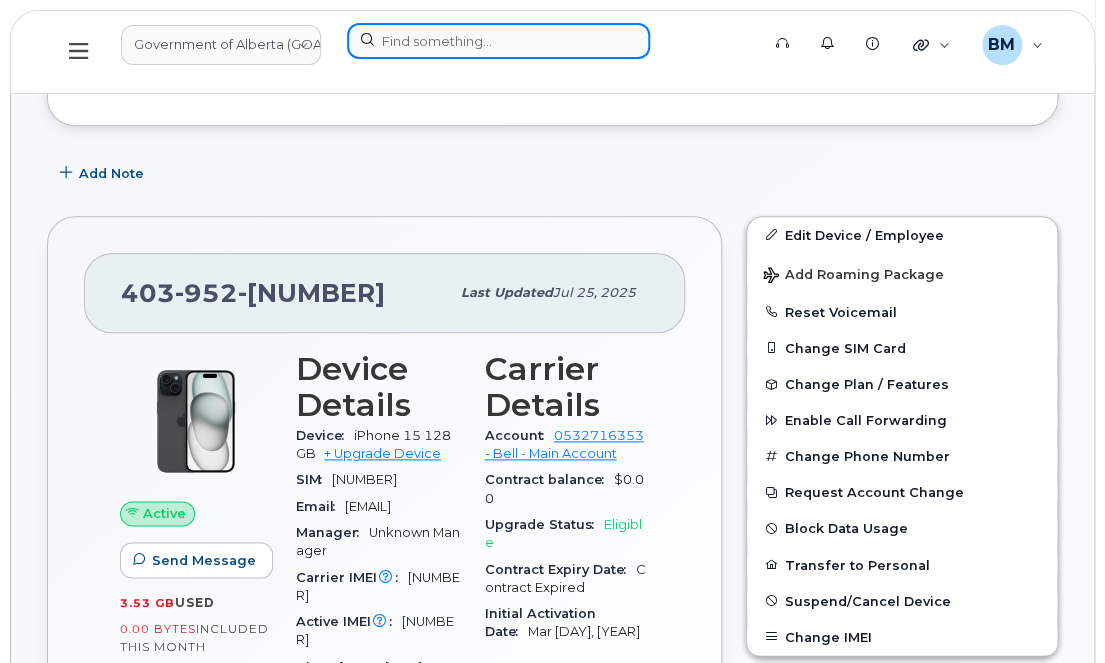 click at bounding box center [498, 41] 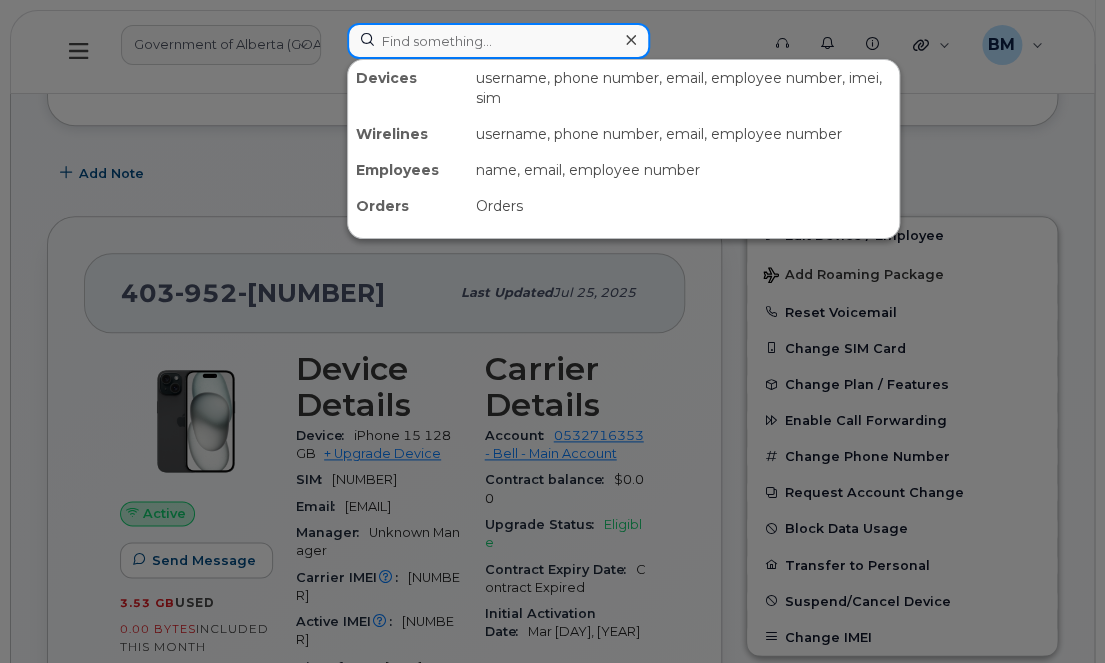 paste on "17802032563" 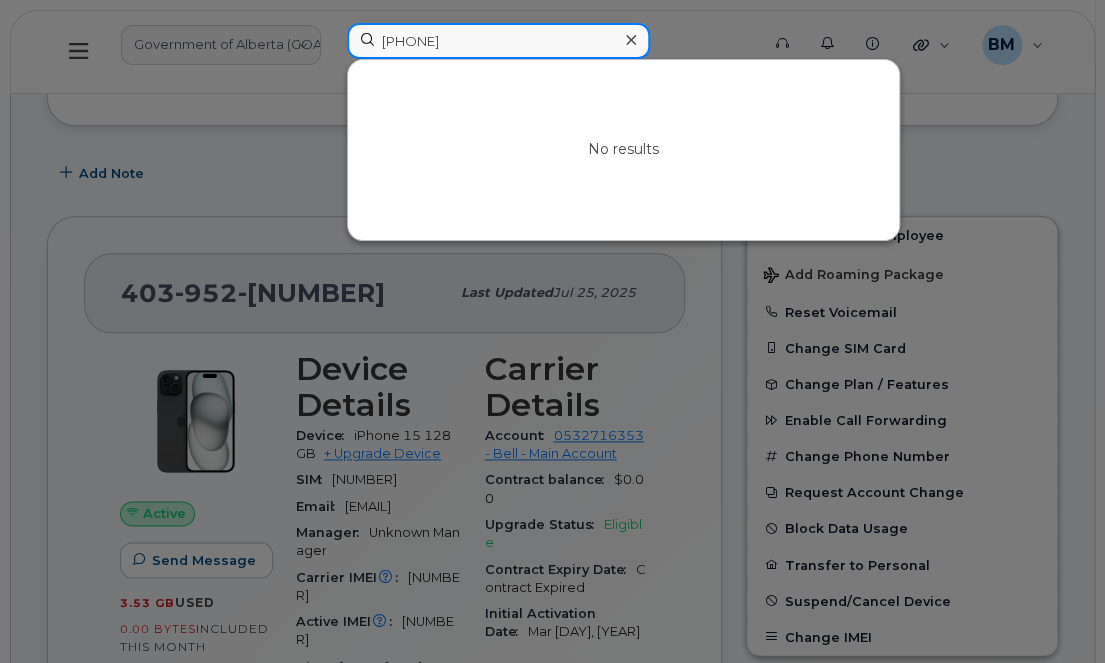 drag, startPoint x: 392, startPoint y: 43, endPoint x: 373, endPoint y: 51, distance: 20.615528 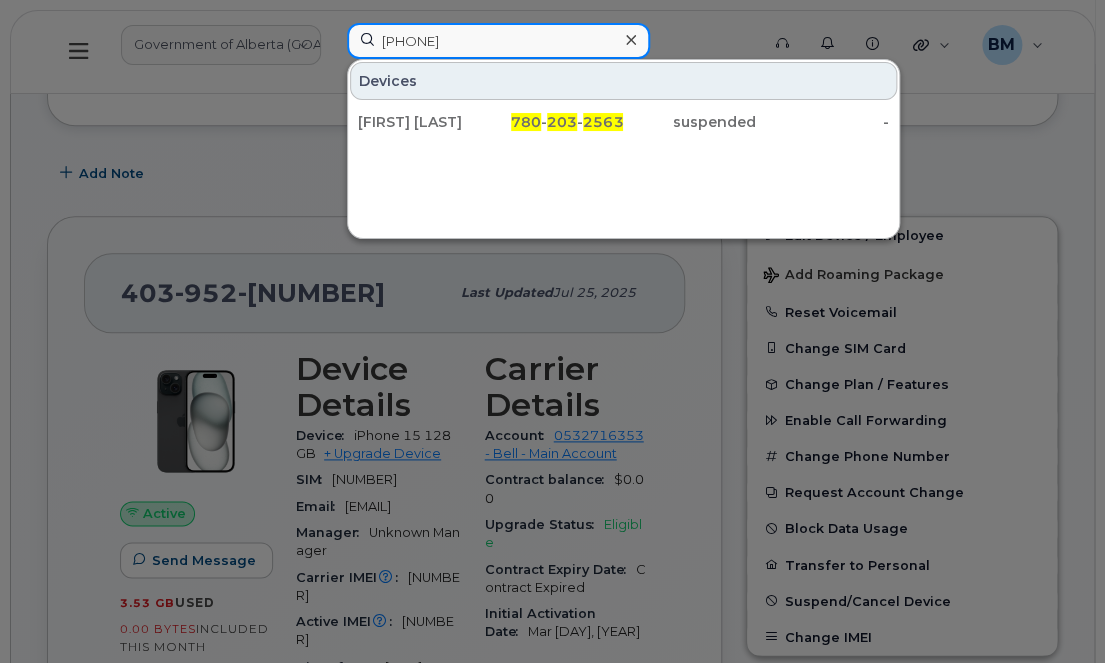 drag, startPoint x: 481, startPoint y: 40, endPoint x: 74, endPoint y: 41, distance: 407.00122 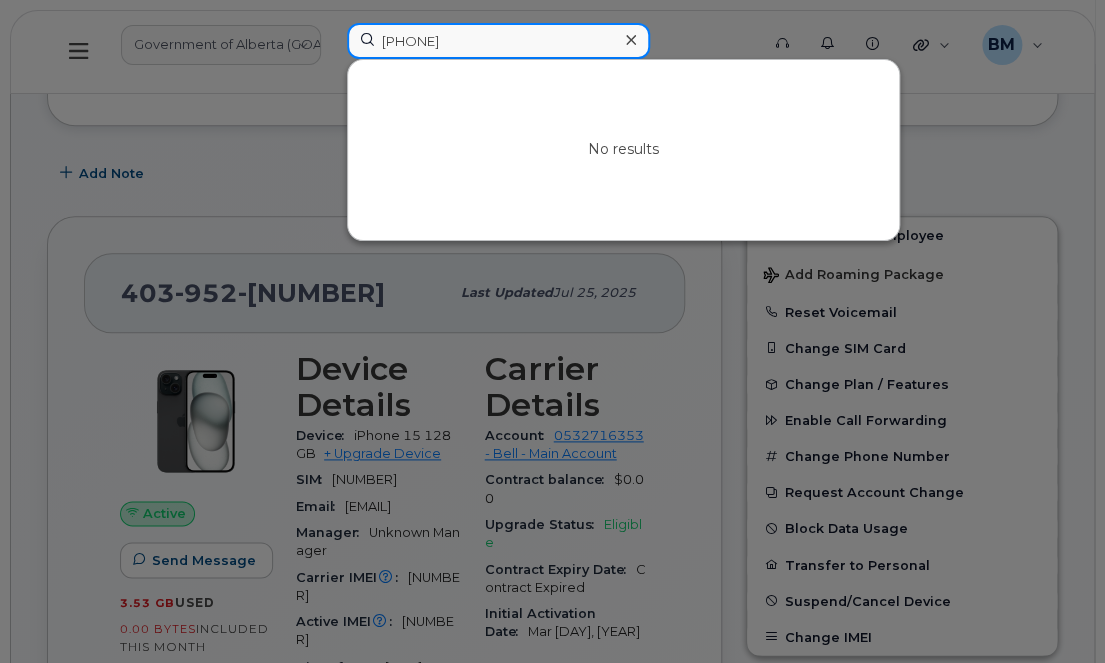 click on "17807424739" at bounding box center (498, 41) 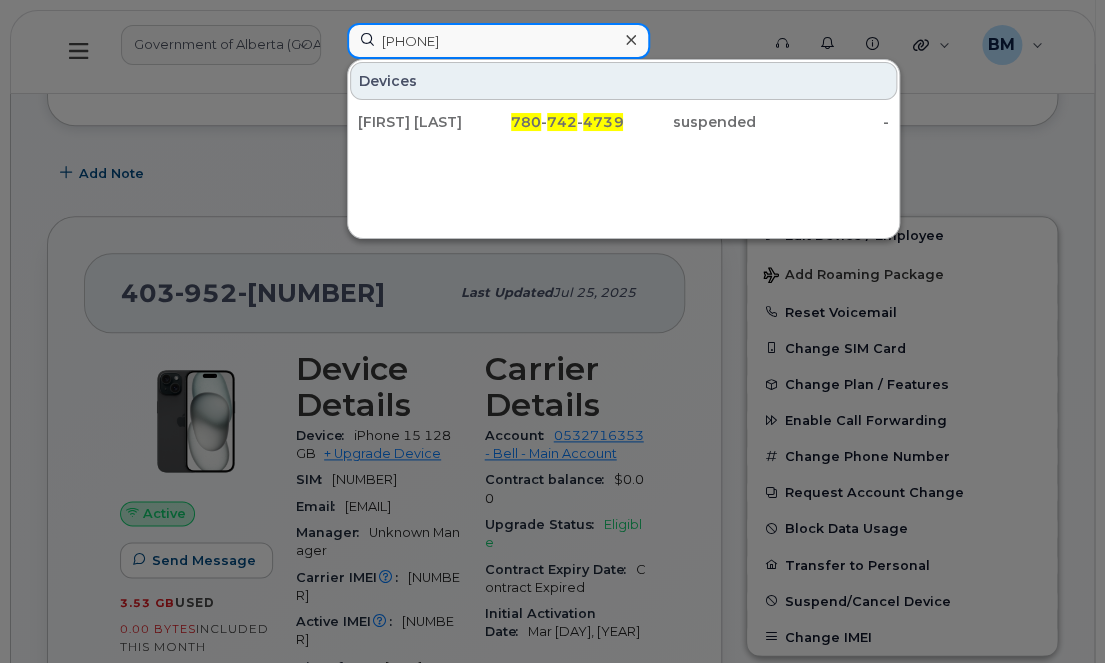 drag, startPoint x: 507, startPoint y: 39, endPoint x: 193, endPoint y: 28, distance: 314.19263 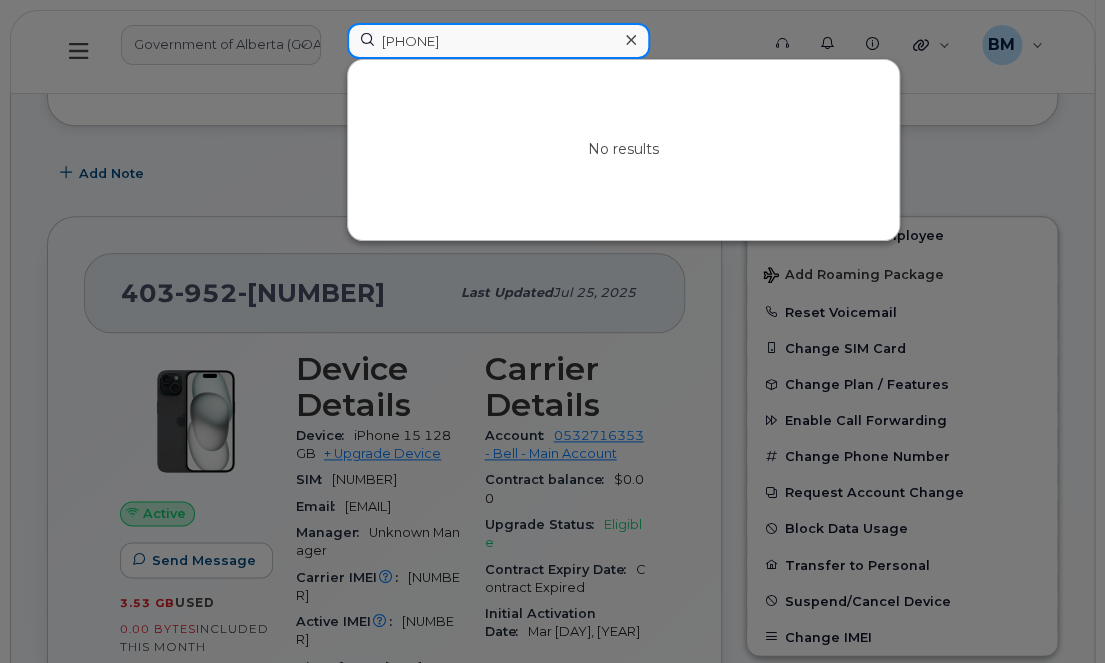 click on "14038443392" at bounding box center (498, 41) 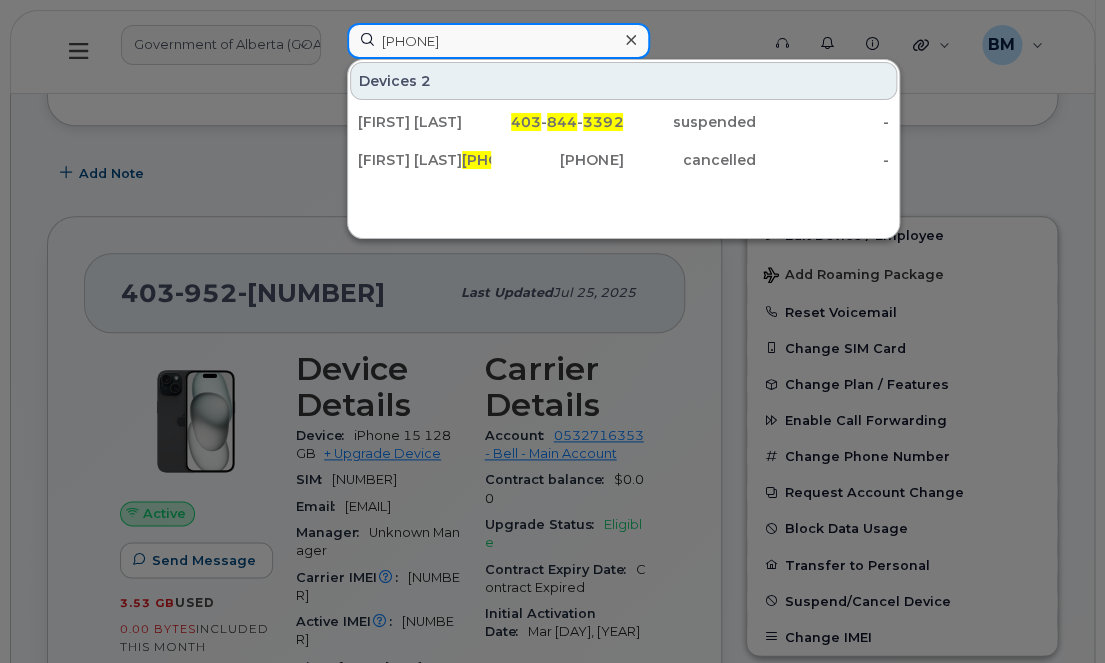 drag, startPoint x: 516, startPoint y: 36, endPoint x: 329, endPoint y: 32, distance: 187.04277 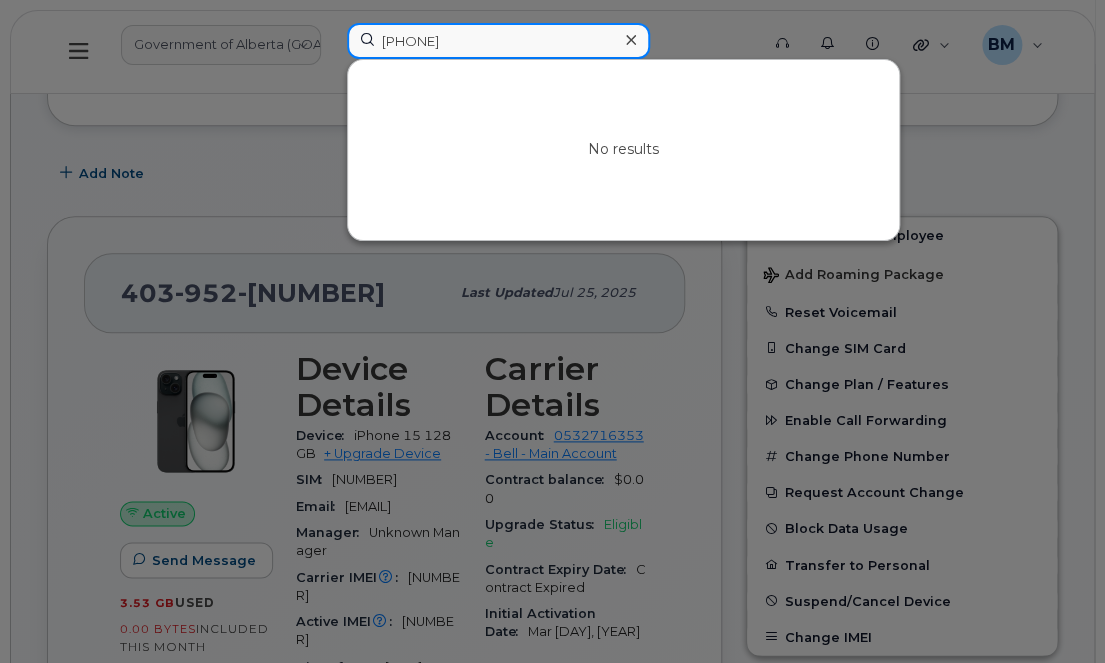 click on "15877858575" at bounding box center (498, 41) 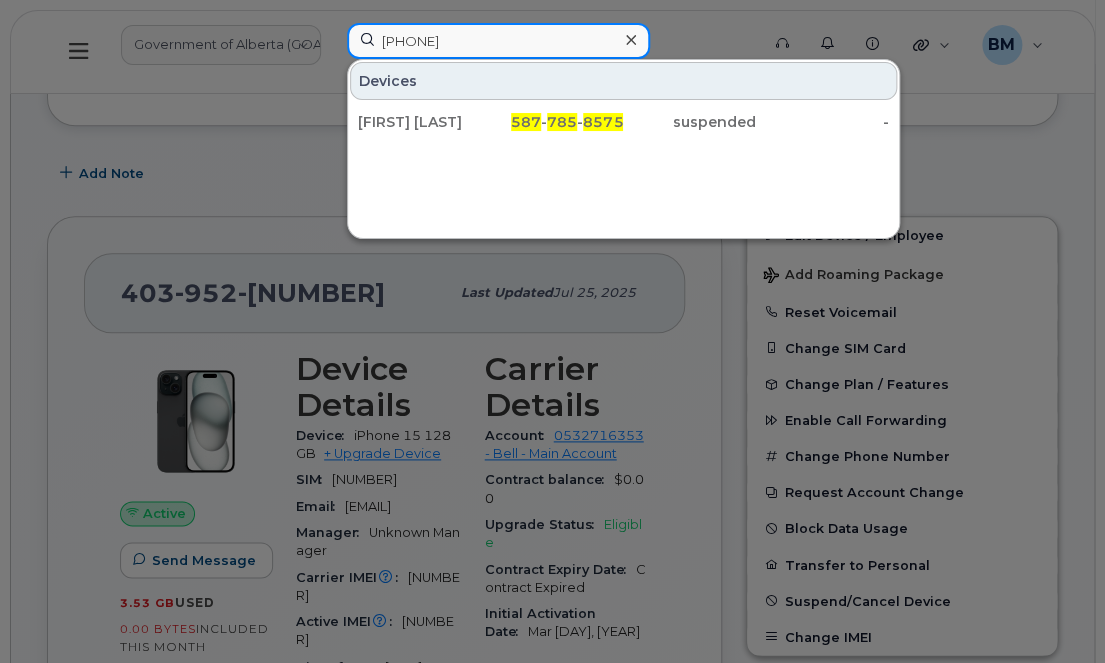 drag, startPoint x: 575, startPoint y: 54, endPoint x: 311, endPoint y: 11, distance: 267.47897 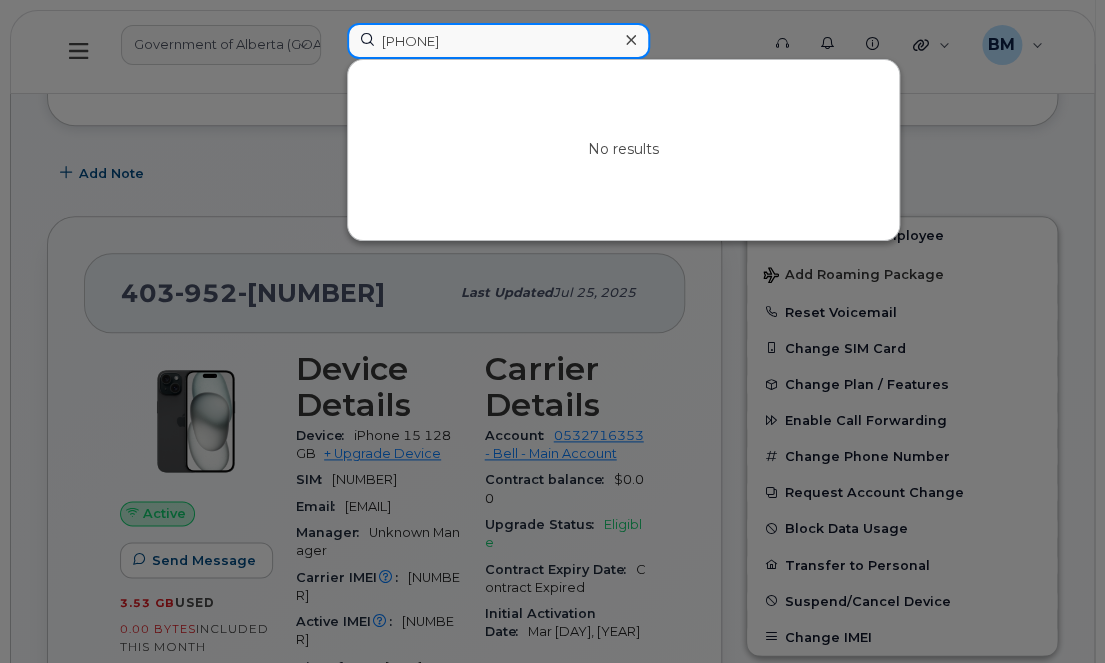 click on "14034639308" at bounding box center [498, 41] 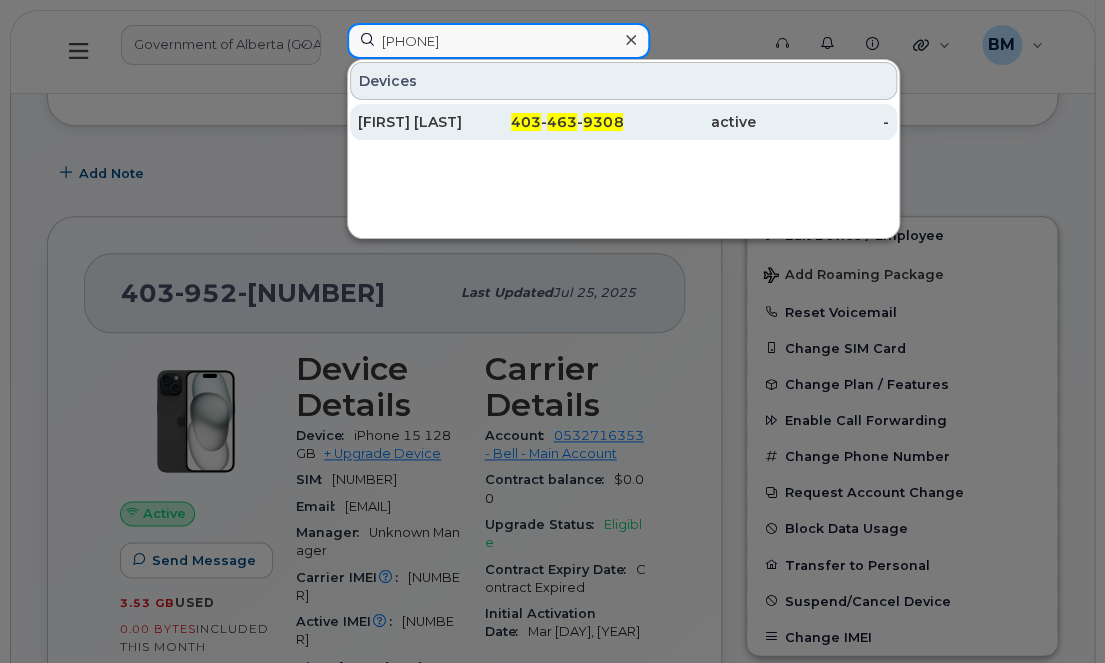 type on "4034639308" 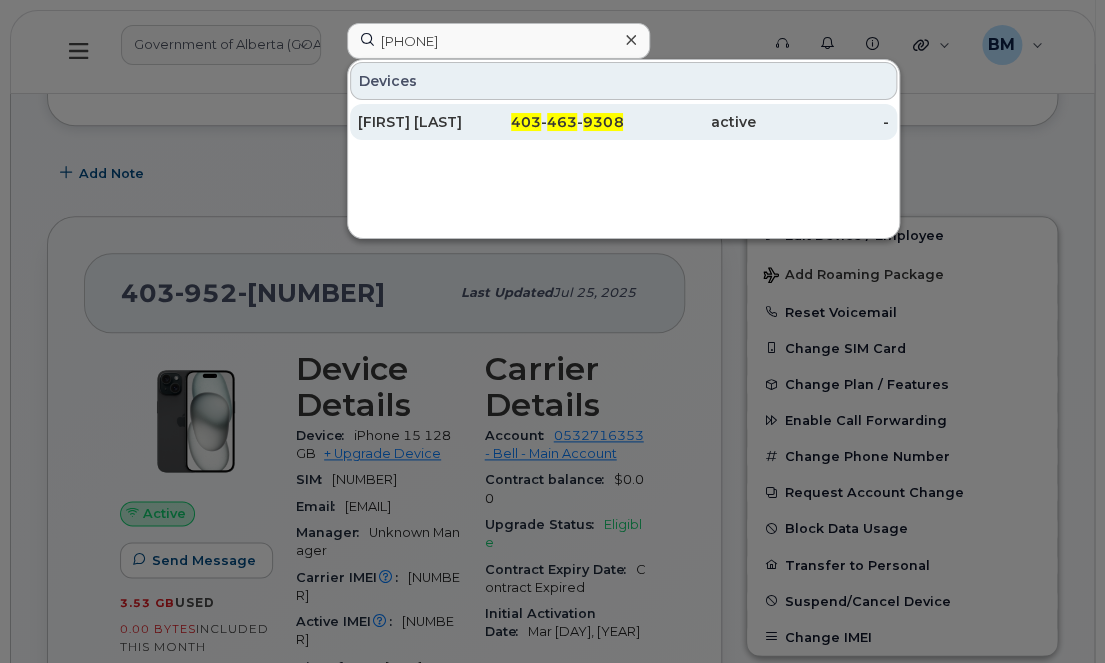 click on "[FIRST] [LAST]" at bounding box center (424, 122) 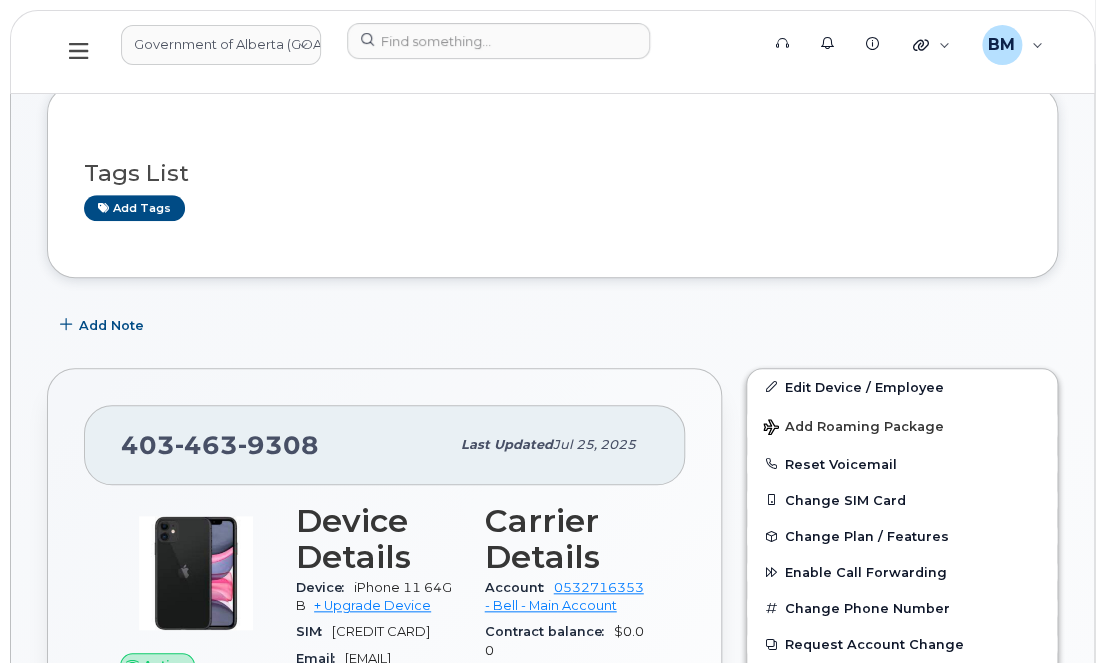 scroll, scrollTop: 272, scrollLeft: 0, axis: vertical 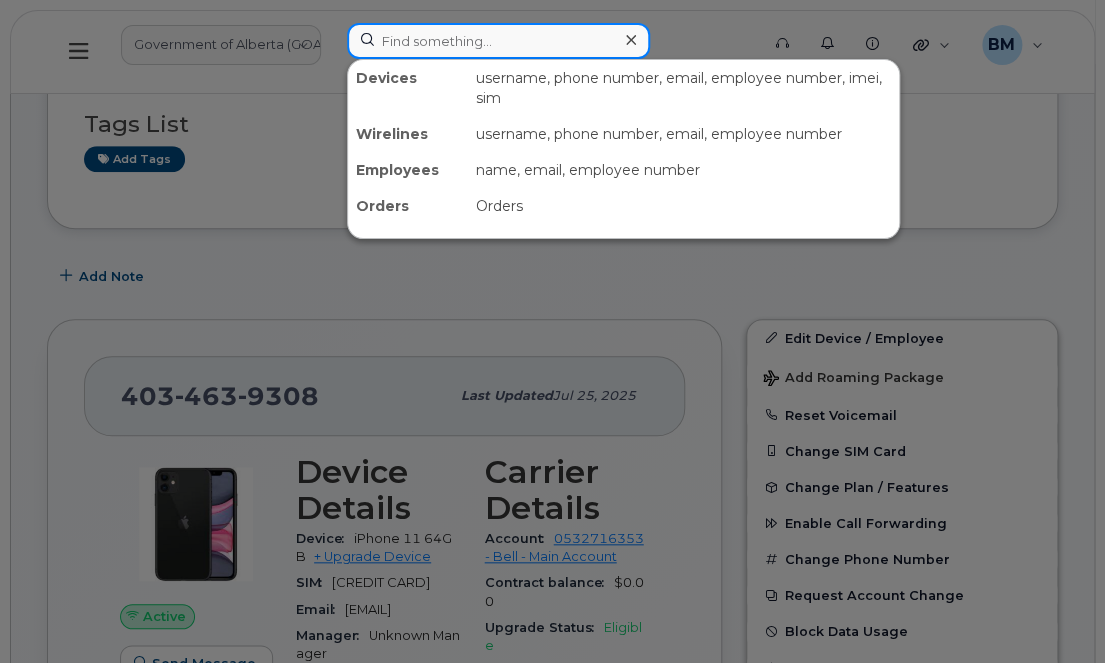 click at bounding box center (498, 41) 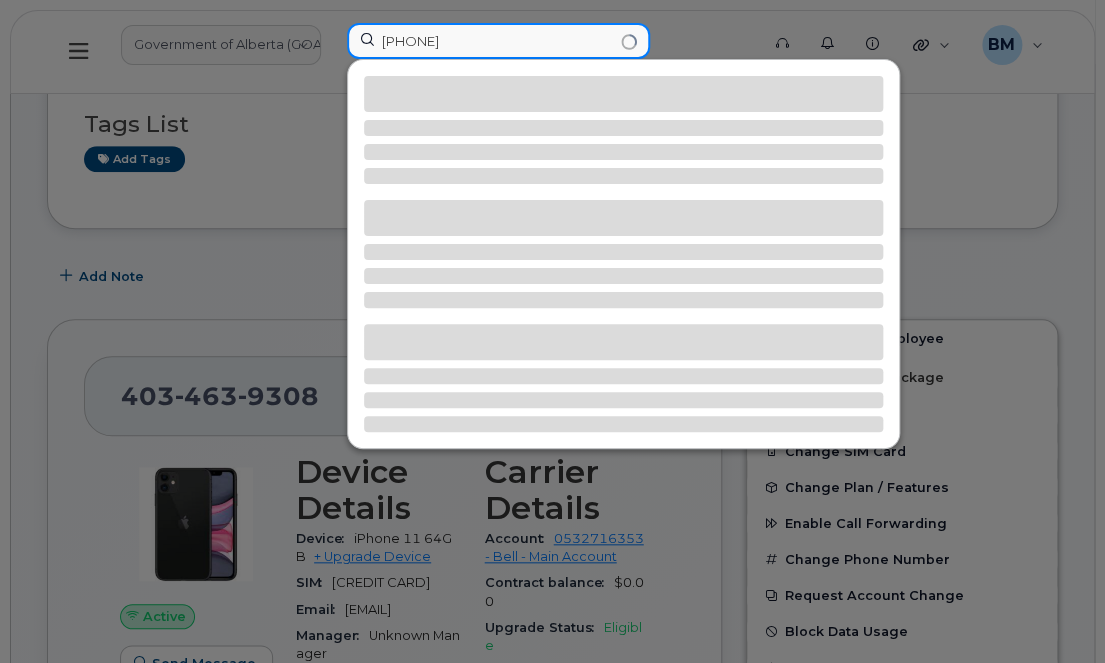 click on "[PHONE]" at bounding box center [498, 41] 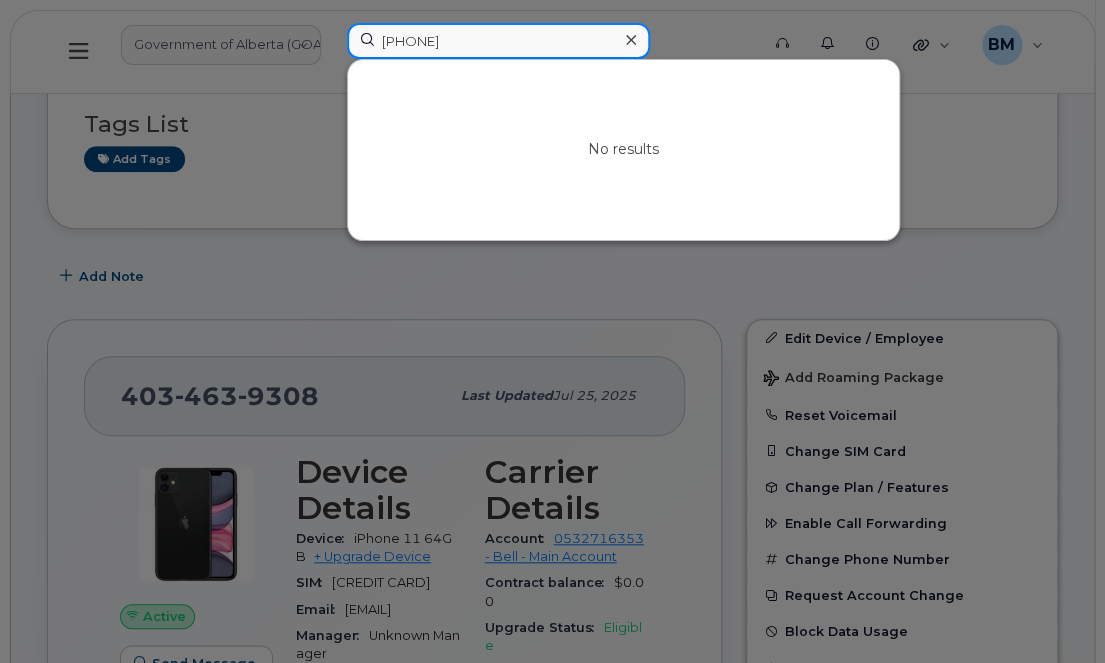 click on "[PHONE]" at bounding box center (498, 41) 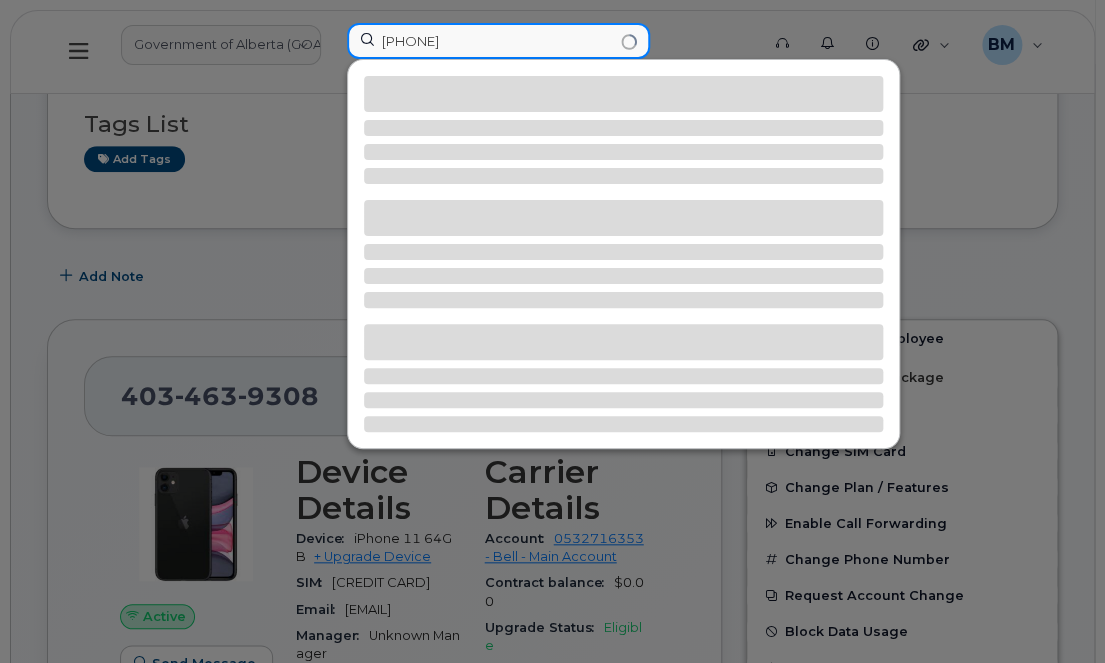 click on "17805368987" at bounding box center [498, 41] 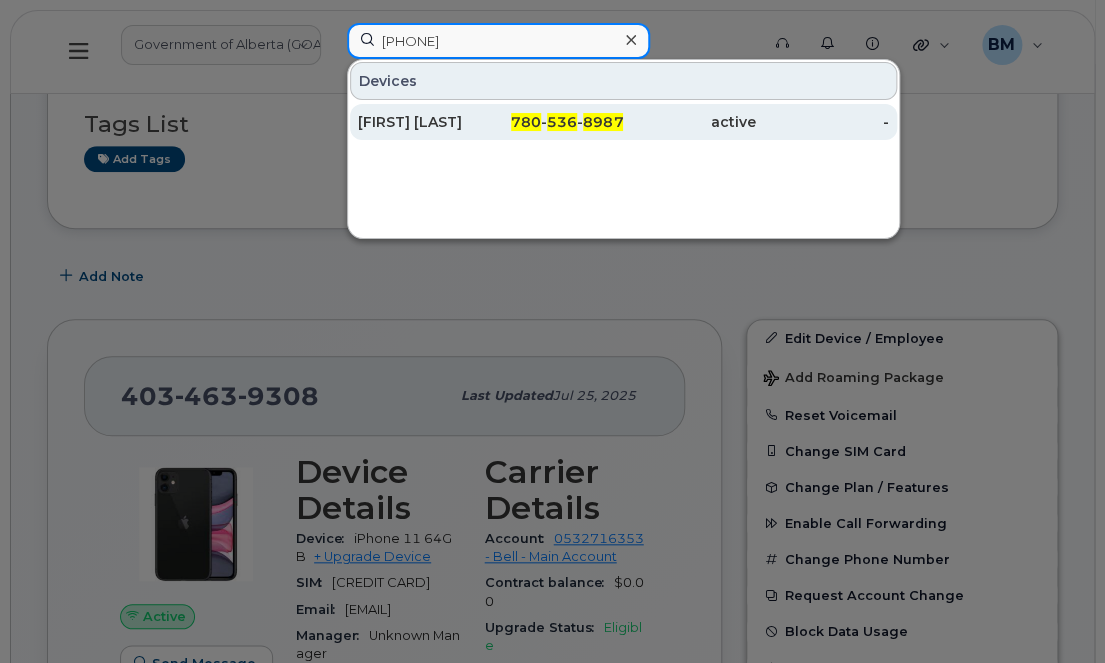 type on "7805368987" 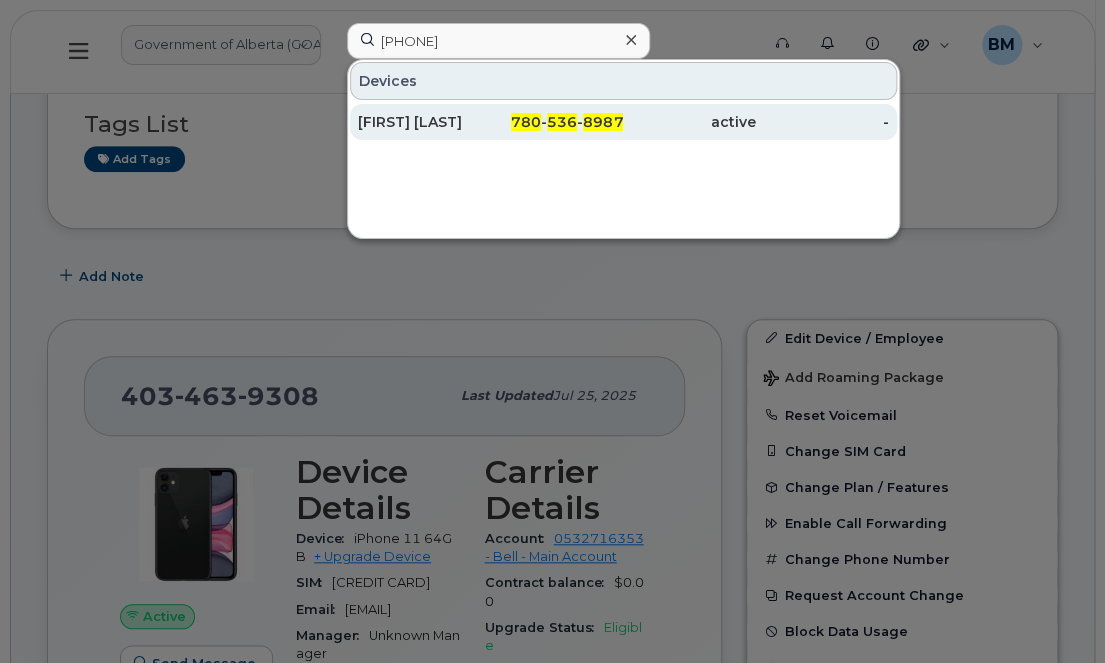 click on "8987" at bounding box center (603, 122) 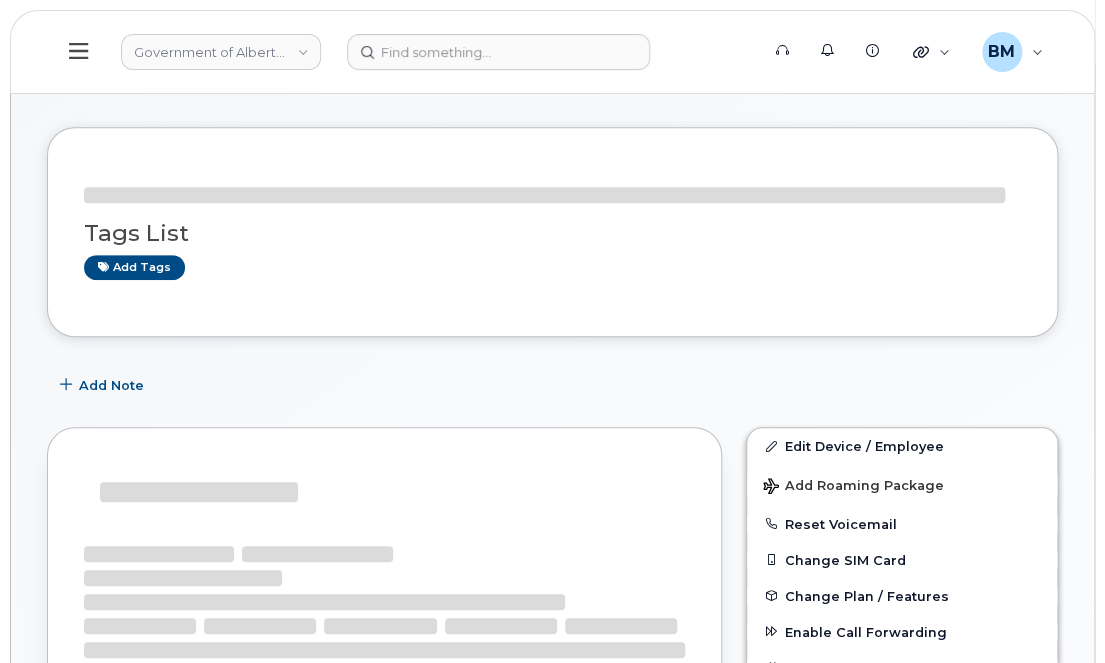 scroll, scrollTop: 320, scrollLeft: 0, axis: vertical 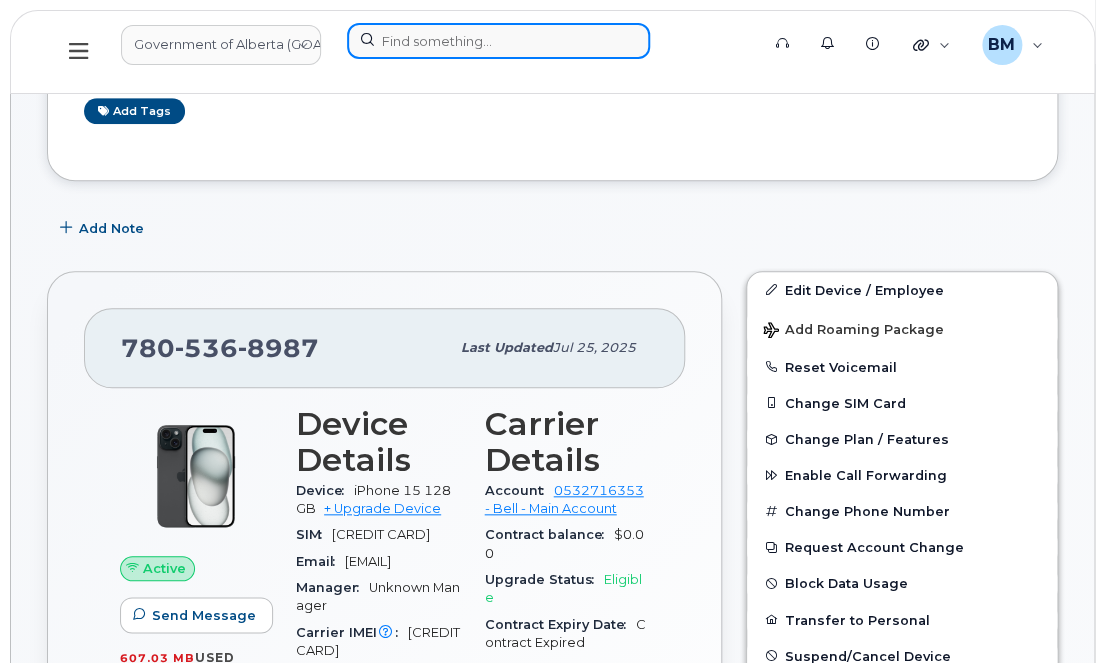 click at bounding box center [498, 41] 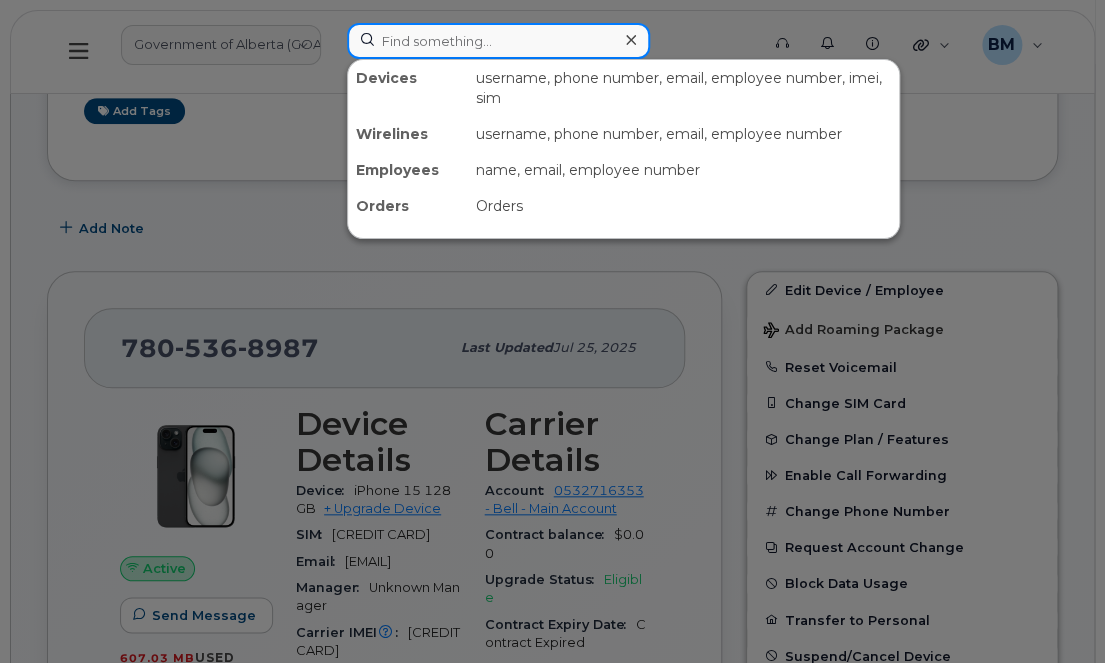 paste on "17808210239" 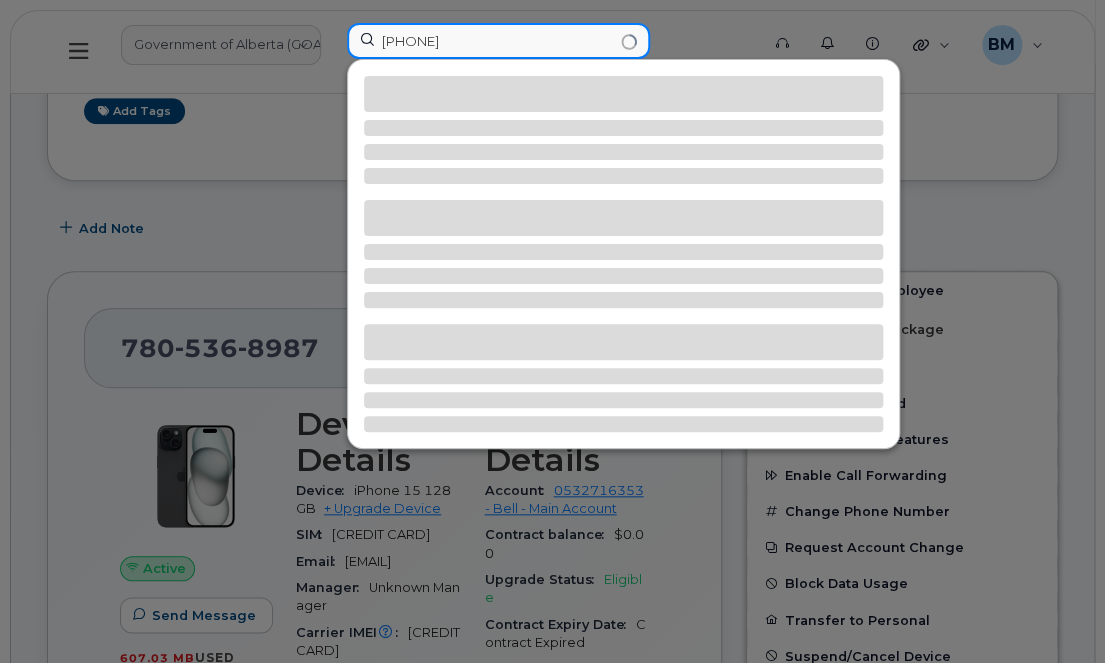 drag, startPoint x: 393, startPoint y: 45, endPoint x: 344, endPoint y: 66, distance: 53.310413 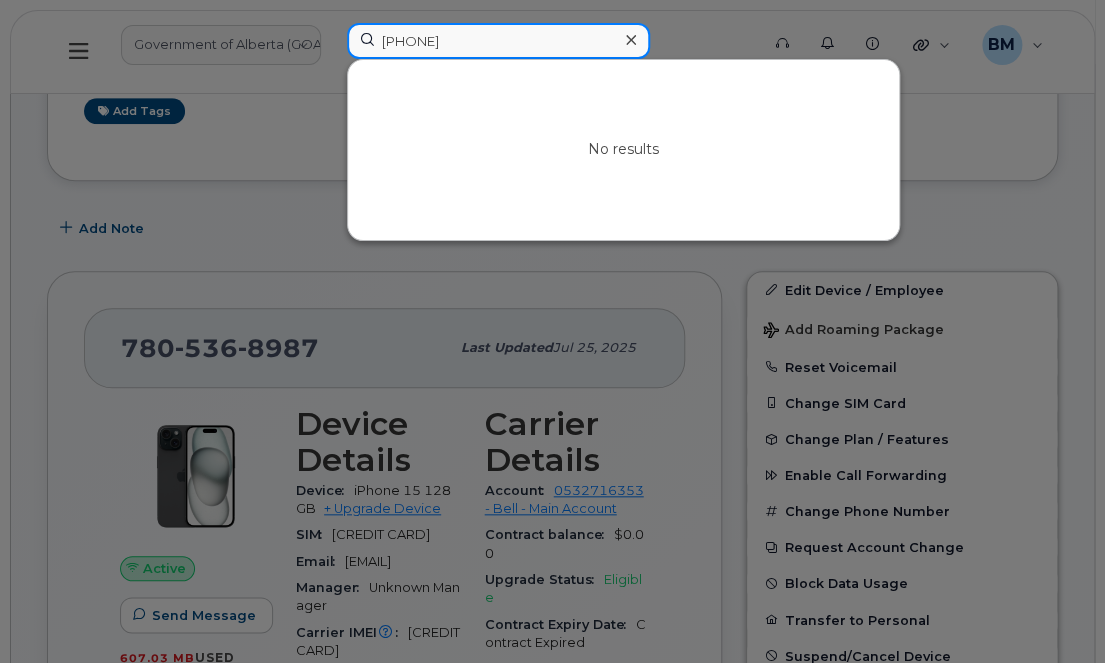 click on "7808210239" at bounding box center [498, 41] 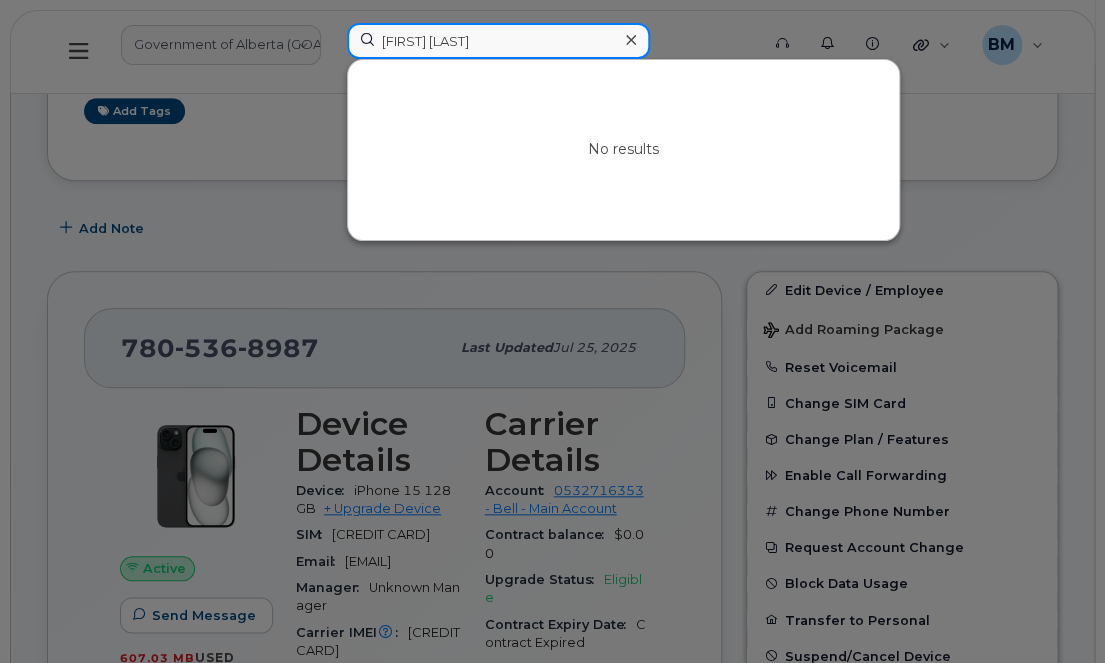 drag, startPoint x: 489, startPoint y: 34, endPoint x: 328, endPoint y: 27, distance: 161.1521 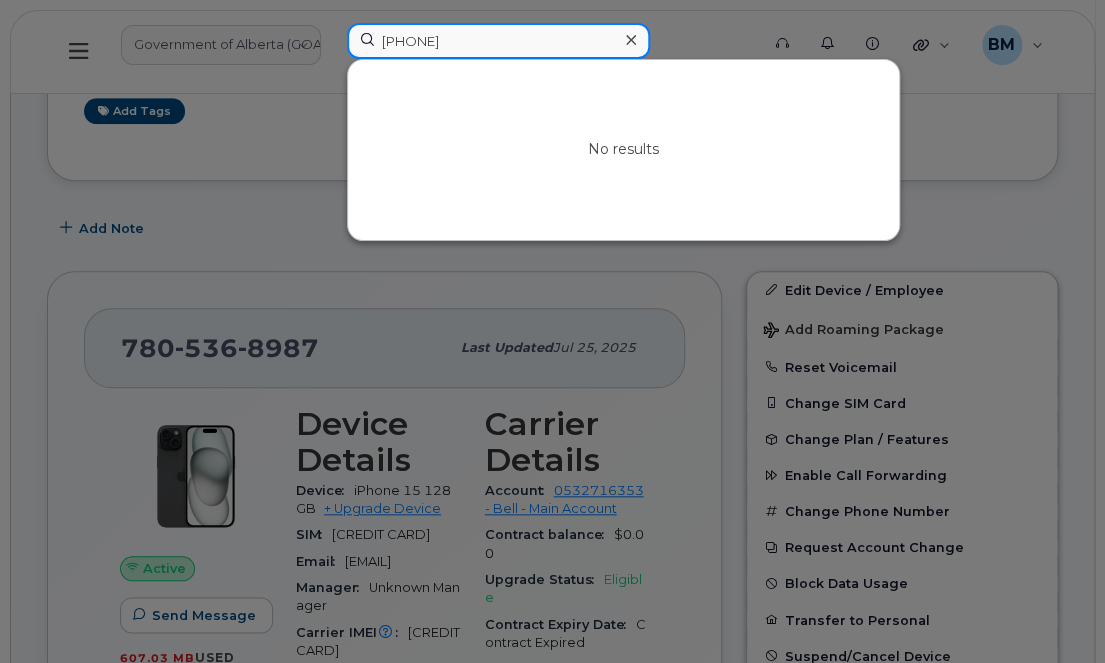 drag, startPoint x: 502, startPoint y: 42, endPoint x: 226, endPoint y: 43, distance: 276.0018 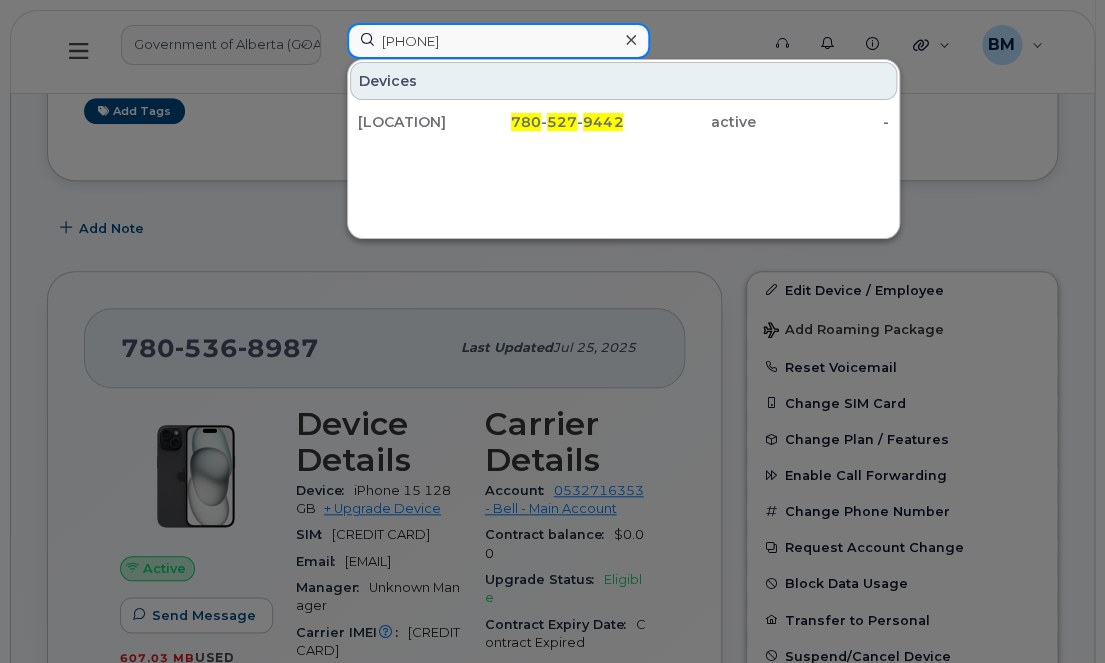 drag, startPoint x: 496, startPoint y: 39, endPoint x: 168, endPoint y: 64, distance: 328.95135 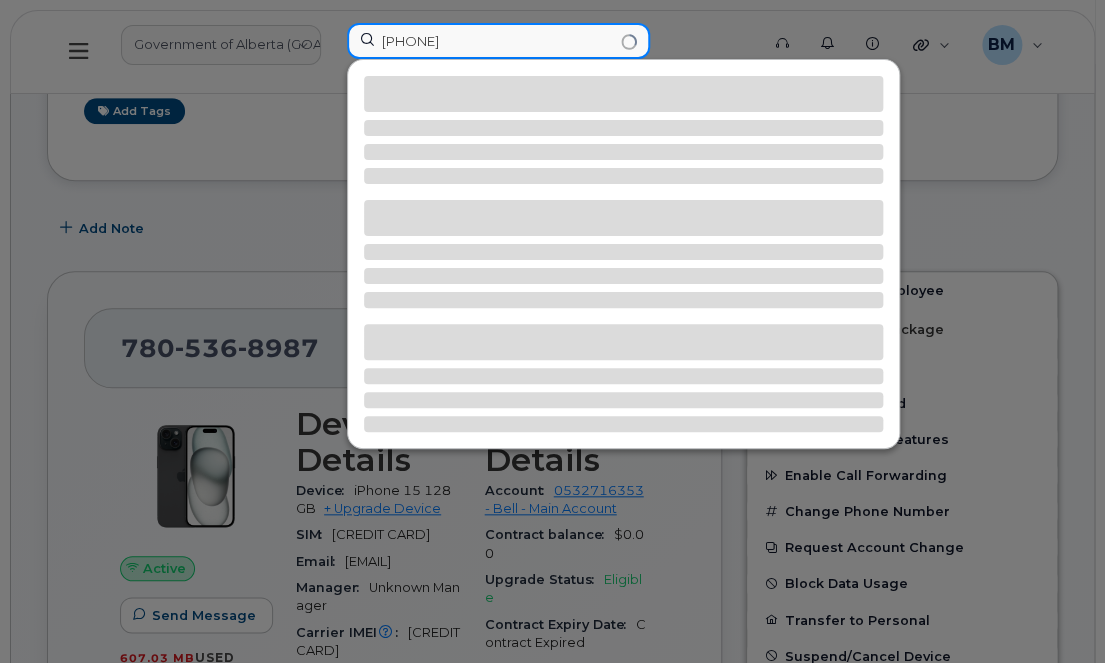 click on "15872151866" at bounding box center [498, 41] 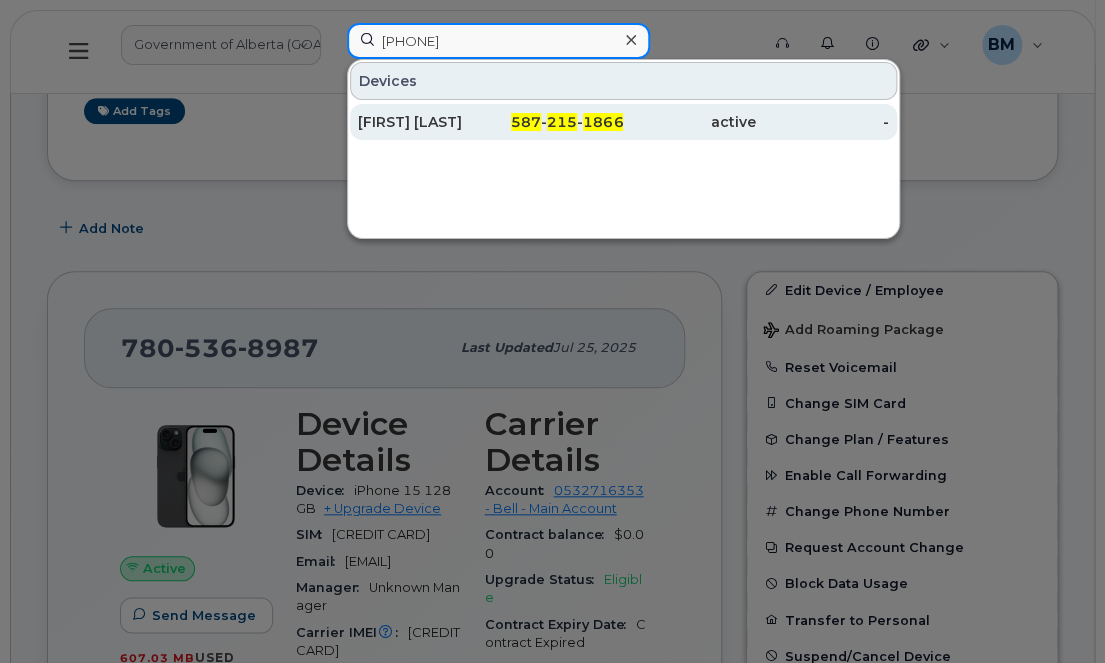 type on "5872151866" 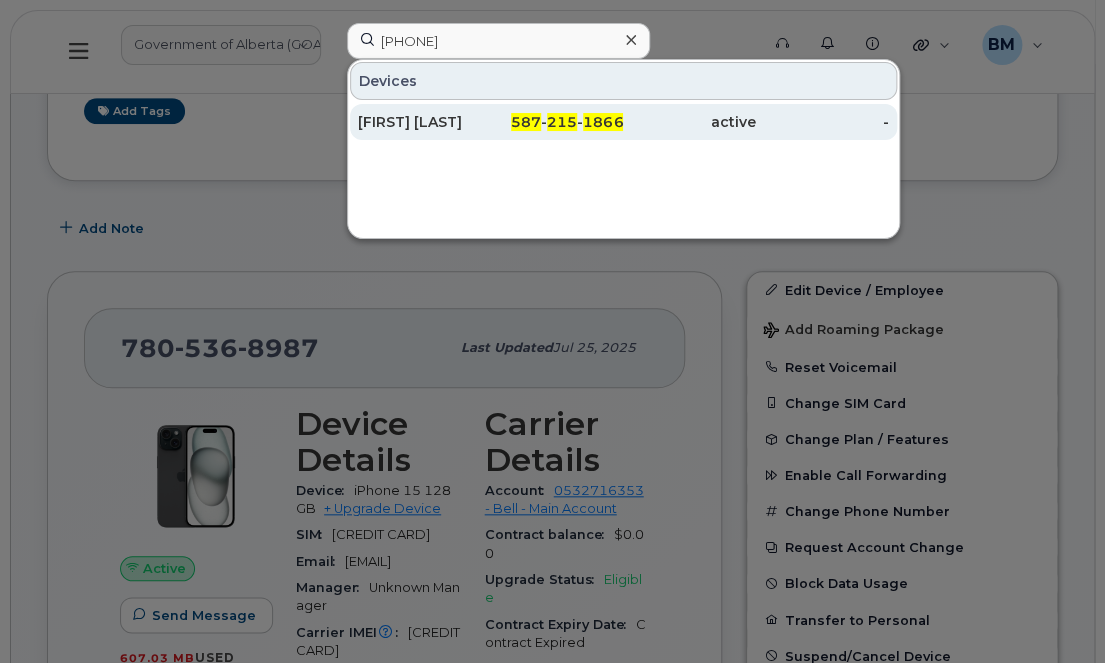 drag, startPoint x: 372, startPoint y: 119, endPoint x: 360, endPoint y: 123, distance: 12.649111 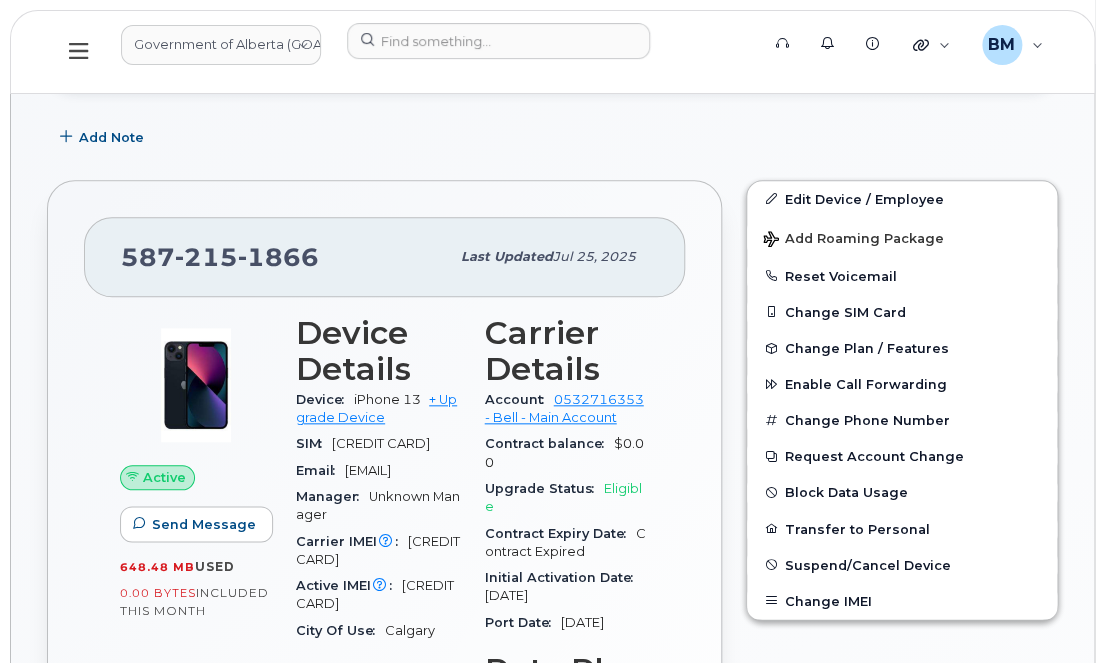 scroll, scrollTop: 394, scrollLeft: 0, axis: vertical 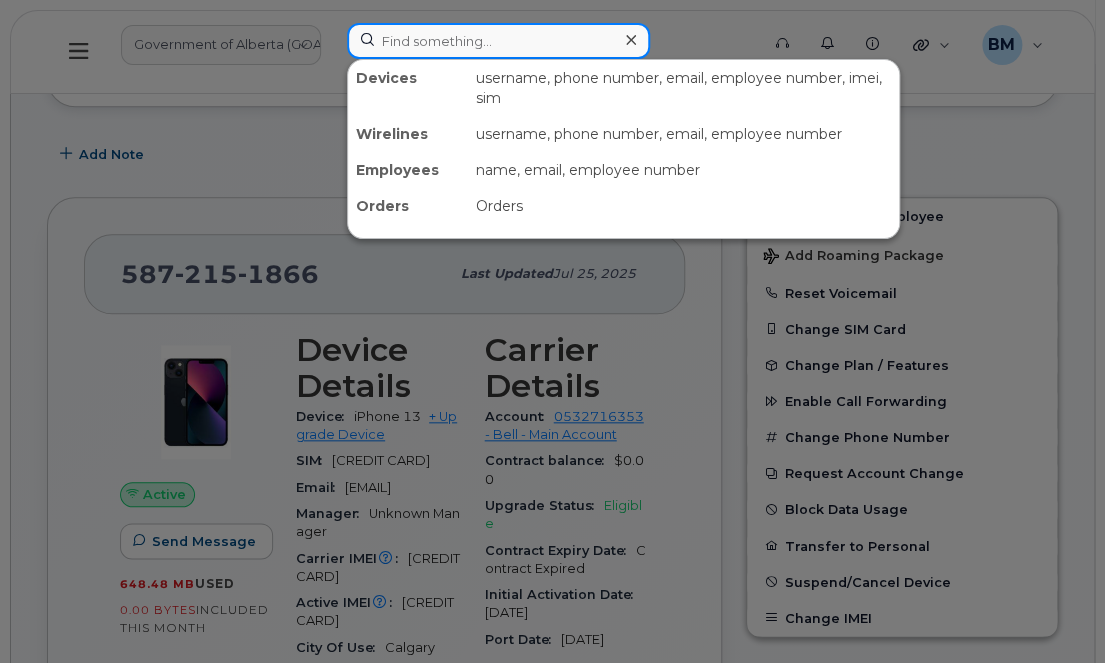 click at bounding box center (498, 41) 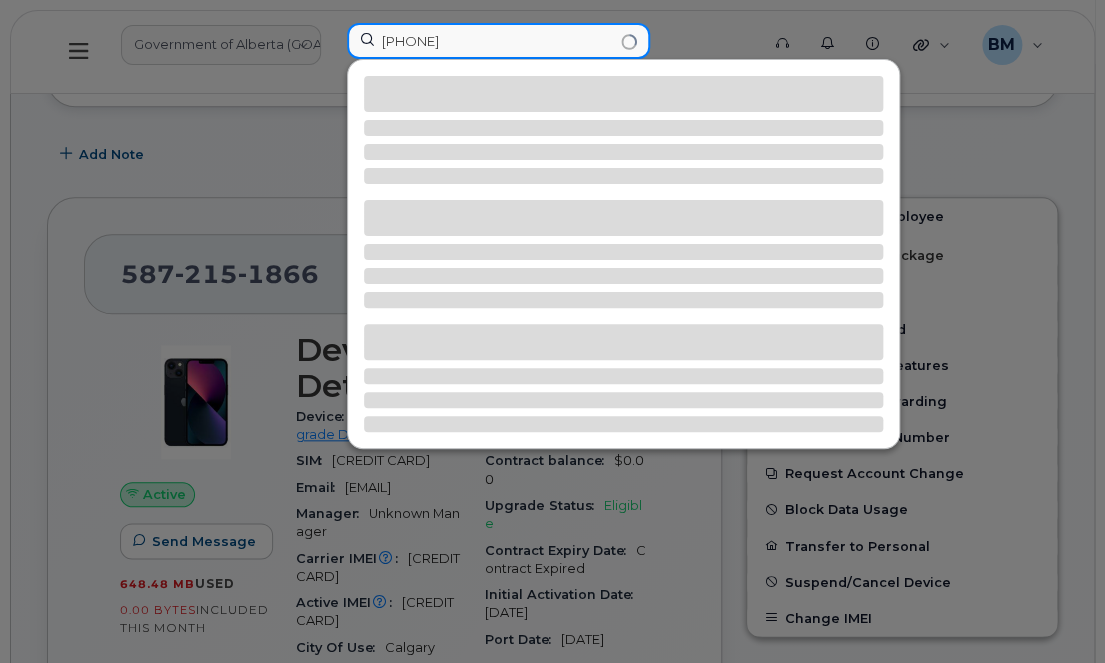 click on "7802939254" at bounding box center [498, 41] 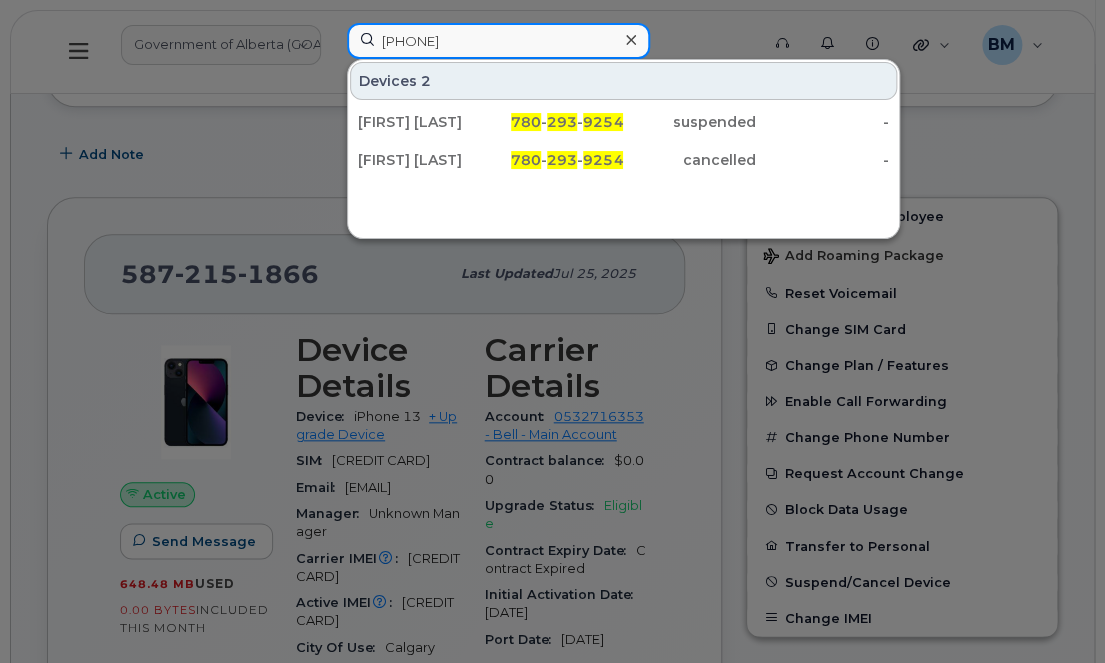 drag, startPoint x: 484, startPoint y: 40, endPoint x: 296, endPoint y: 41, distance: 188.00266 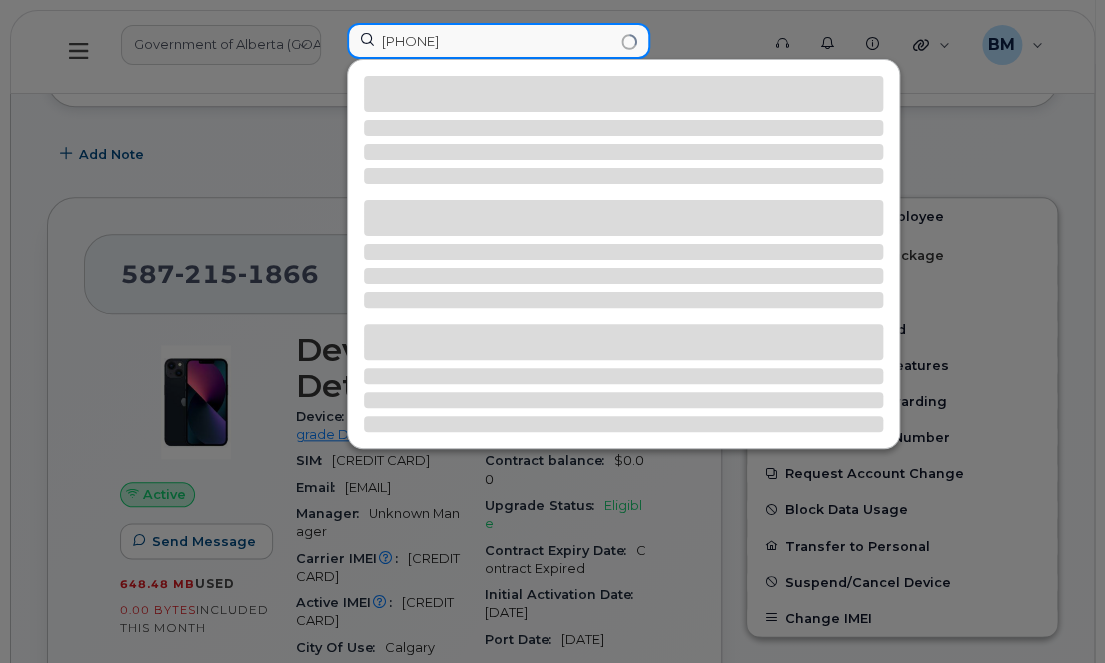 click on "17807204540" at bounding box center (498, 41) 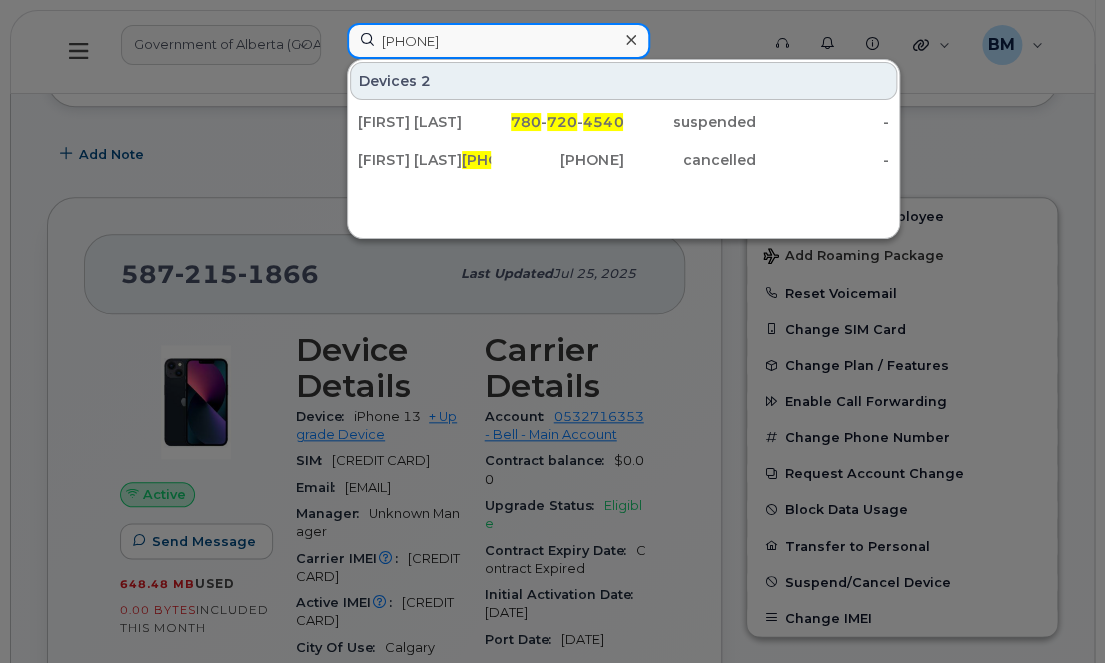 drag, startPoint x: 477, startPoint y: 39, endPoint x: 304, endPoint y: 21, distance: 173.9339 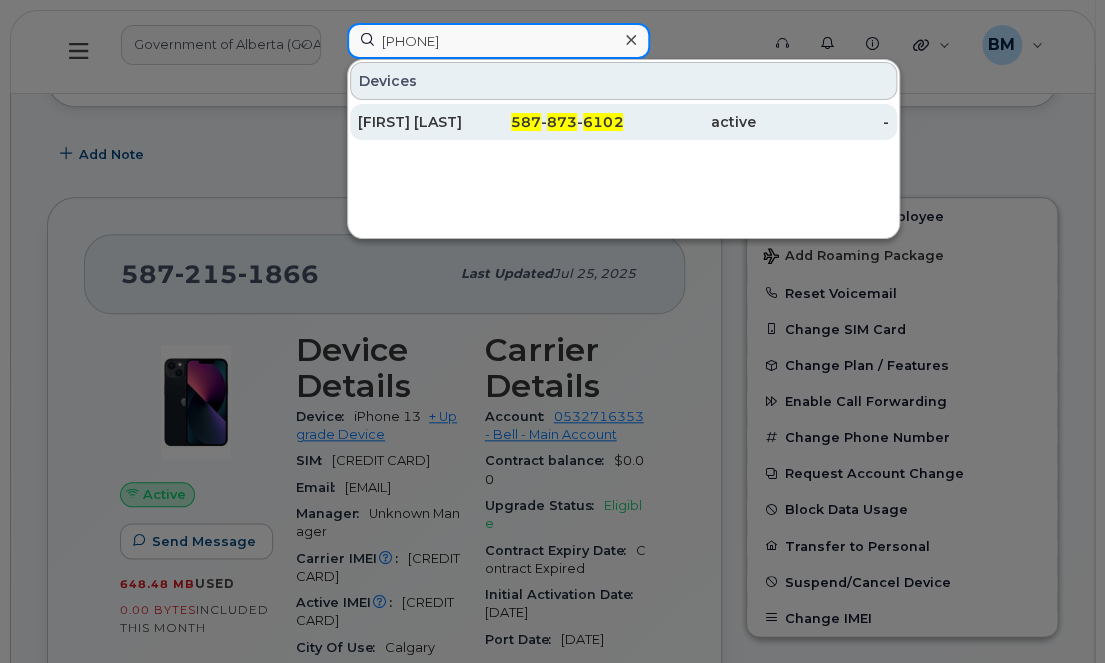 type on "5878736102" 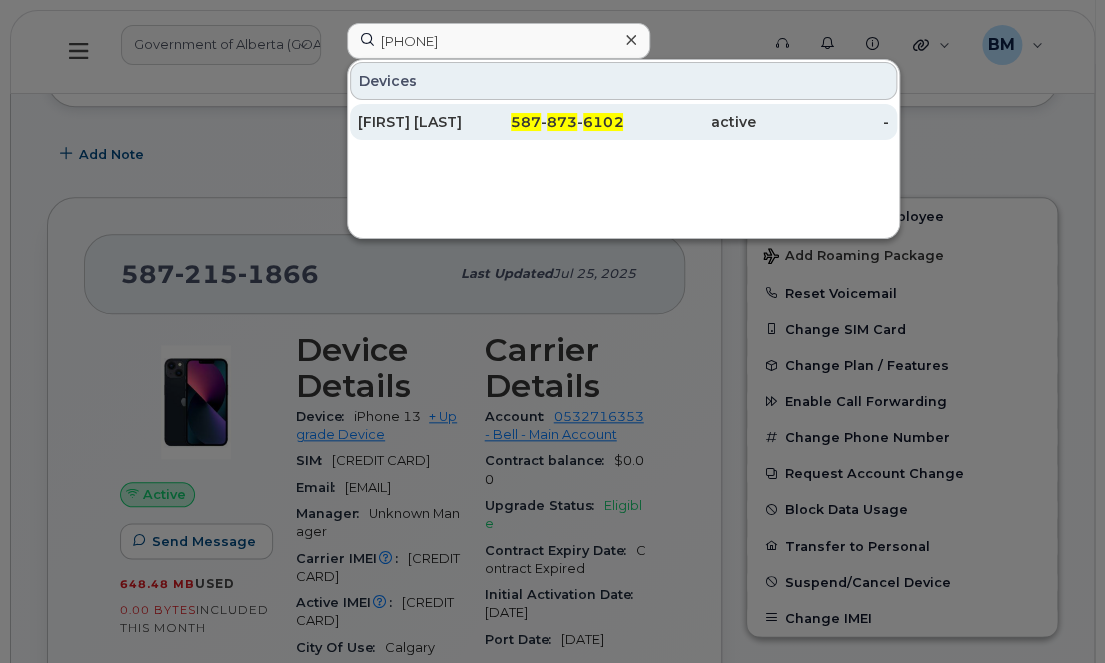 click on "Jordan Bujtas" 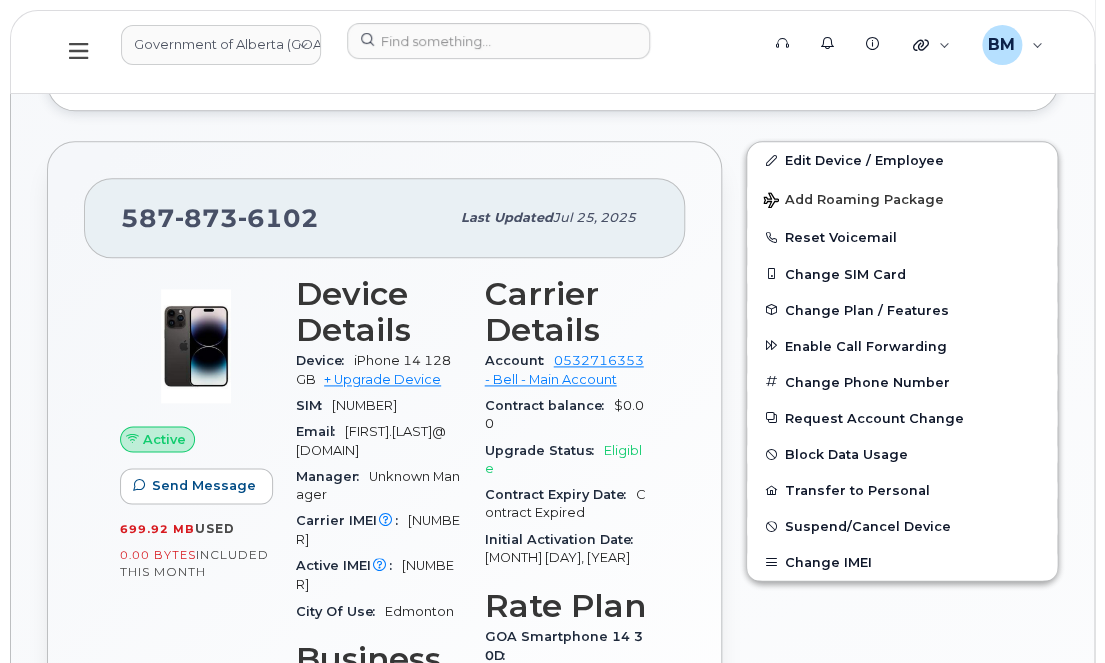scroll, scrollTop: 619, scrollLeft: 0, axis: vertical 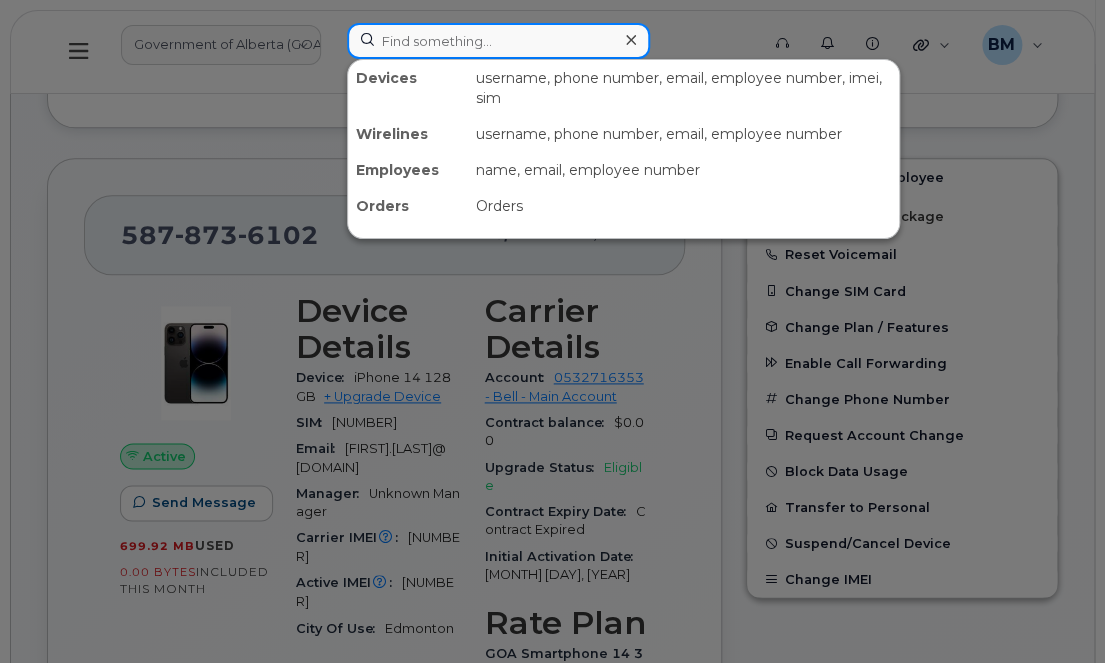 click at bounding box center [498, 41] 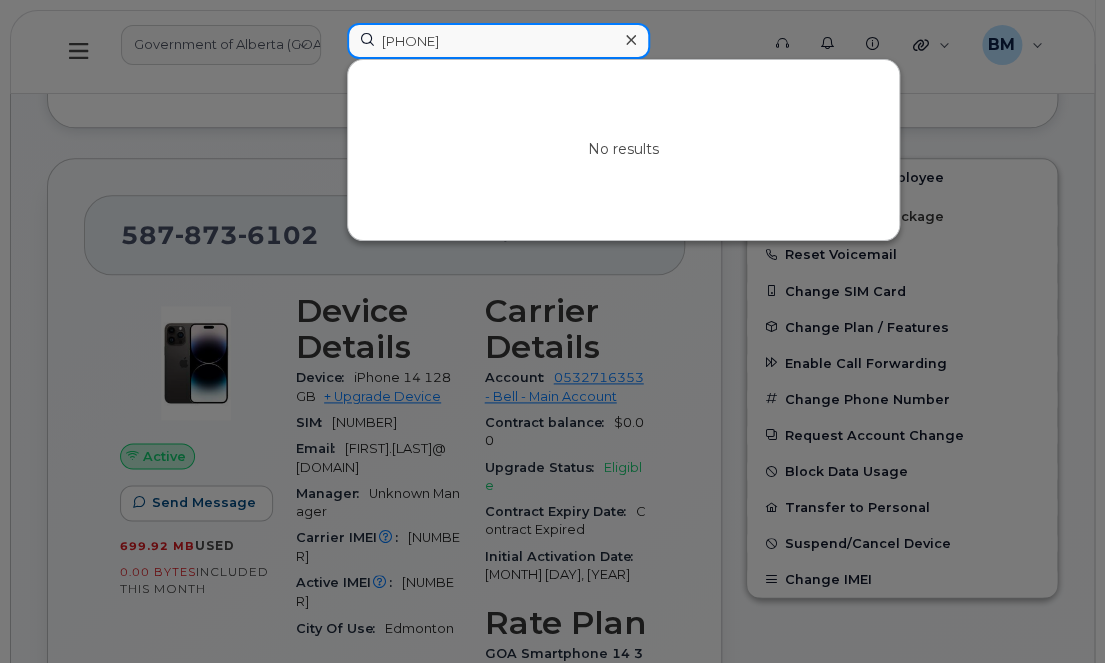 click on "[PHONE]" at bounding box center [498, 41] 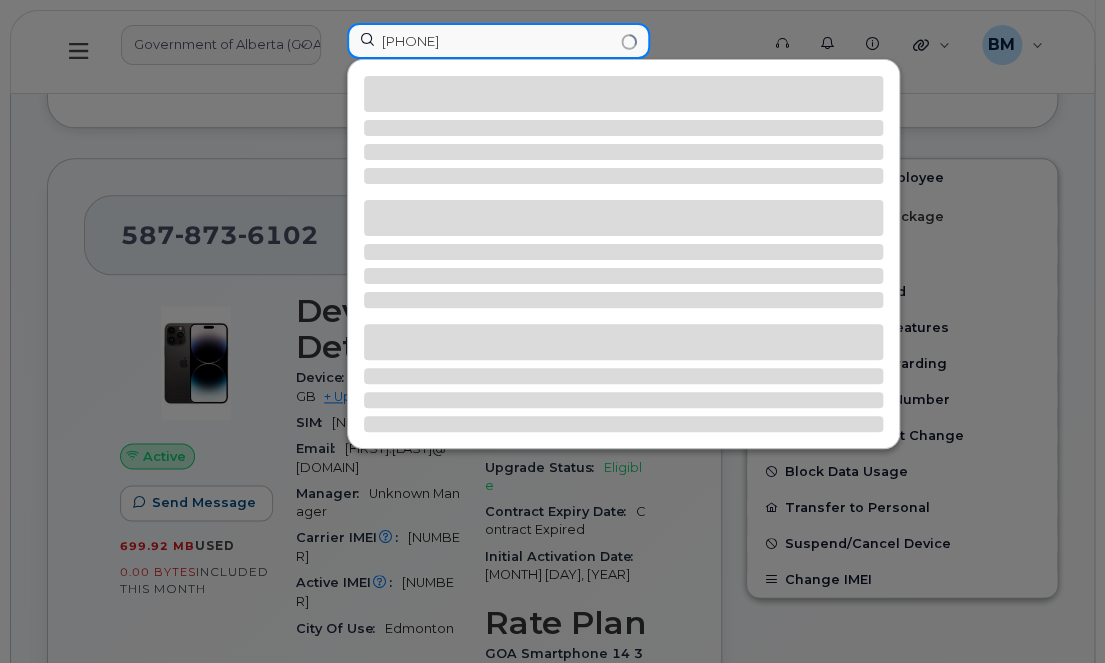 type on "[PHONE]" 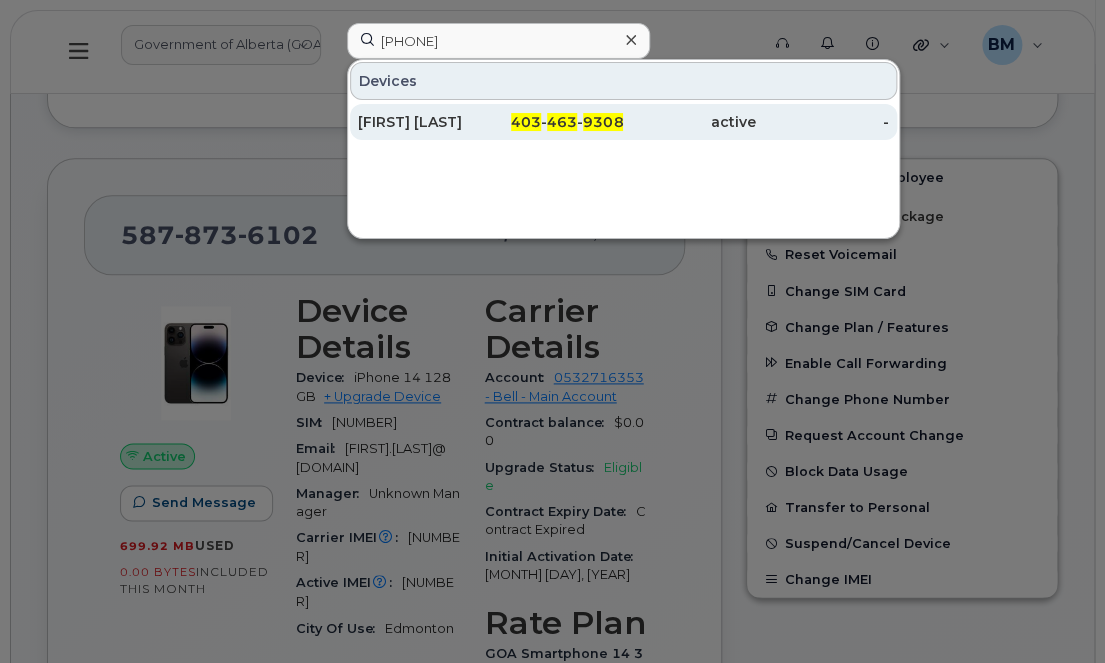 click on "[FIRST] [LAST]" at bounding box center [424, 122] 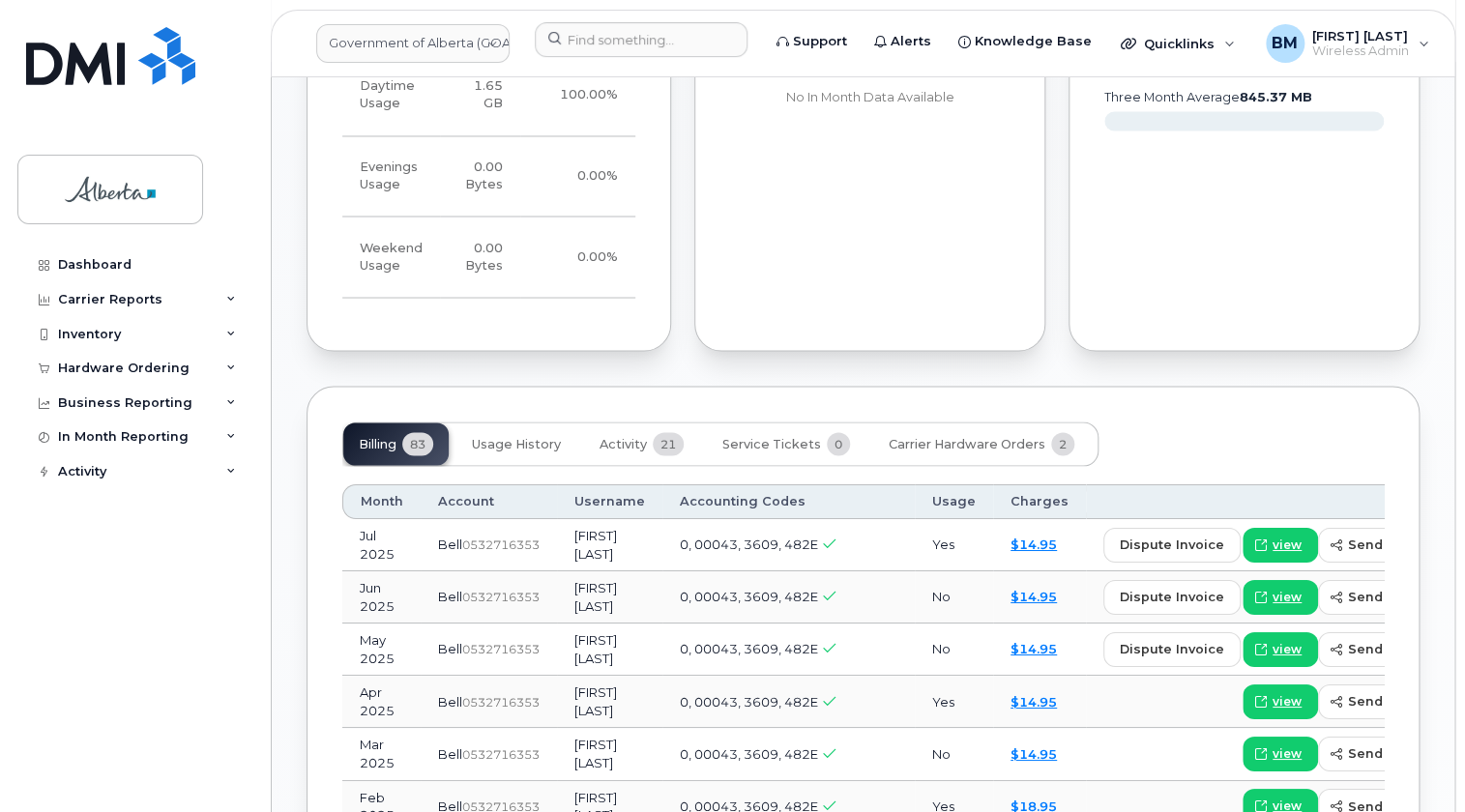 scroll, scrollTop: 1452, scrollLeft: 0, axis: vertical 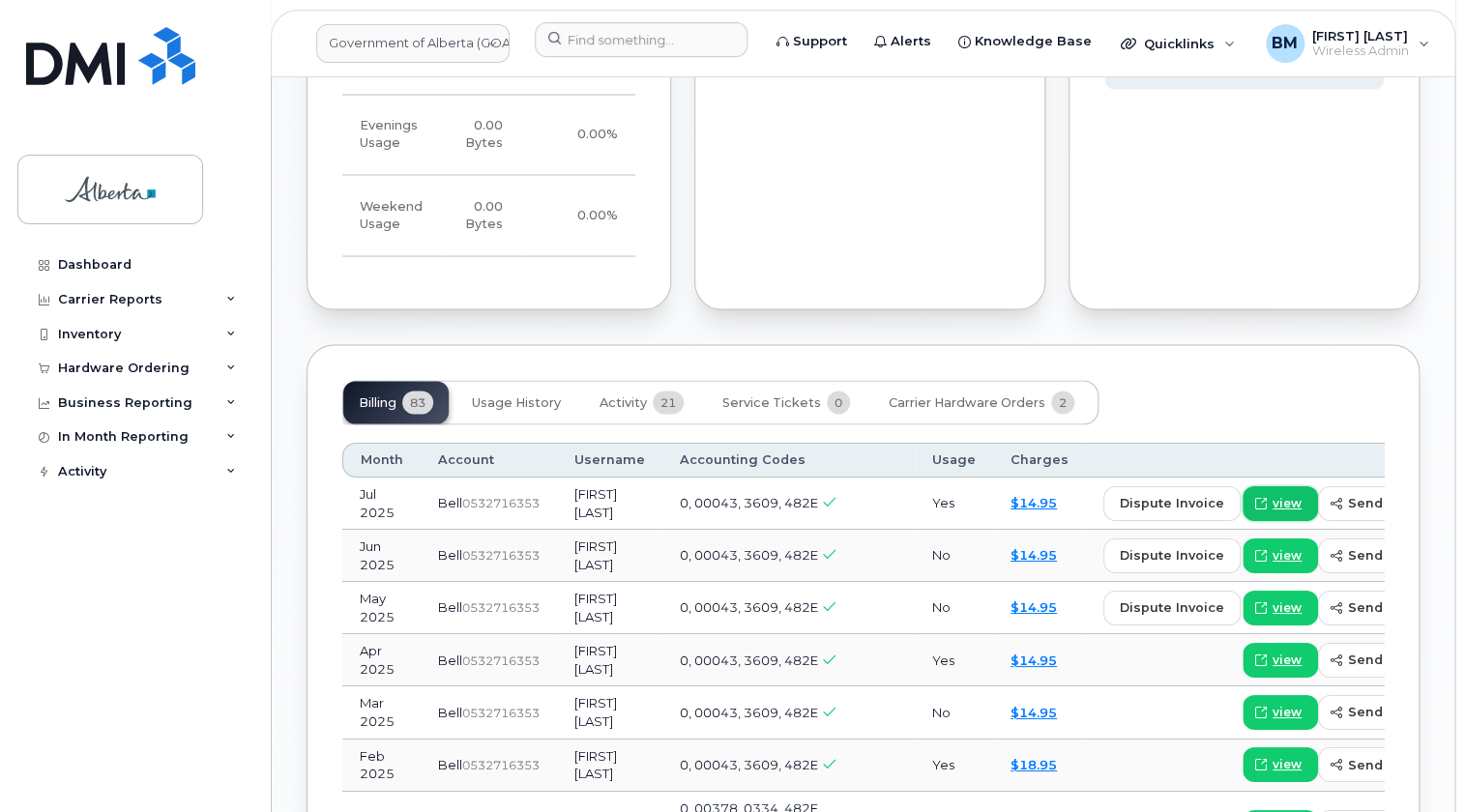 click on "view" at bounding box center [1287, 503] 